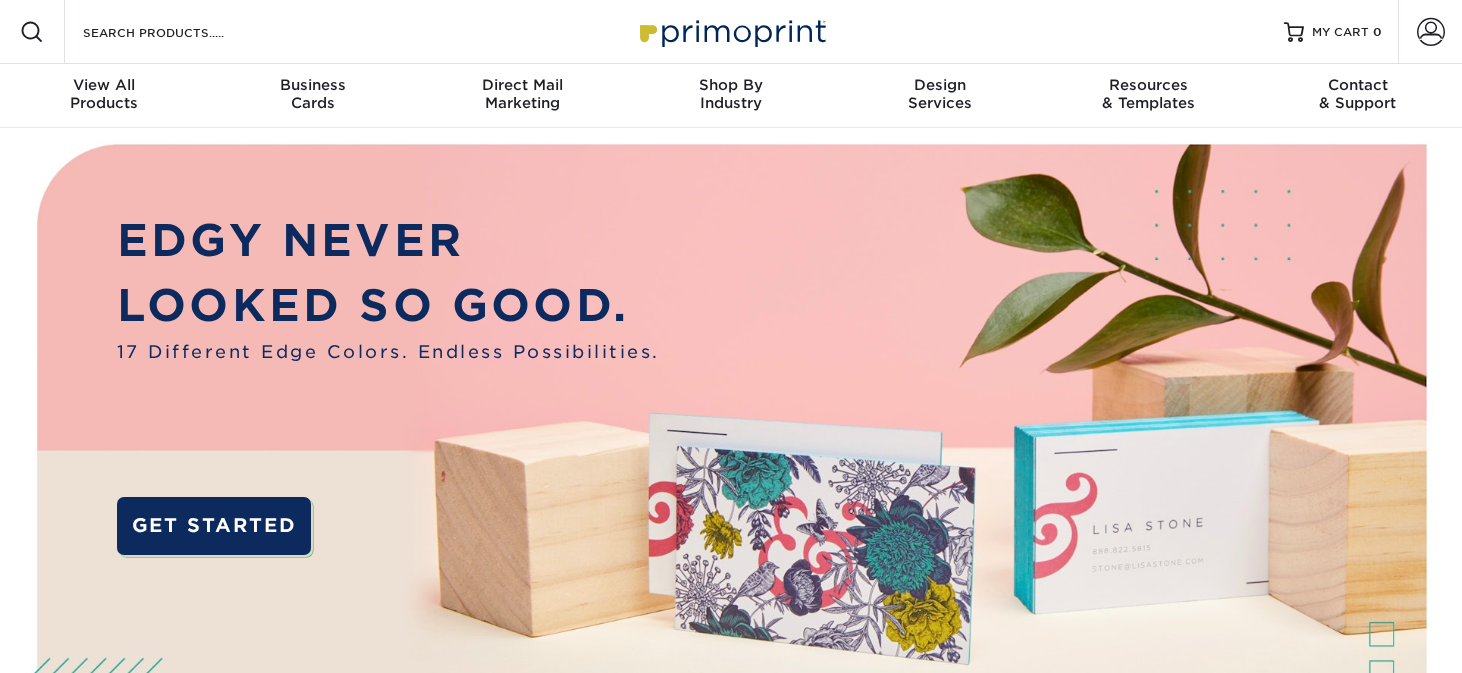 scroll, scrollTop: 0, scrollLeft: 0, axis: both 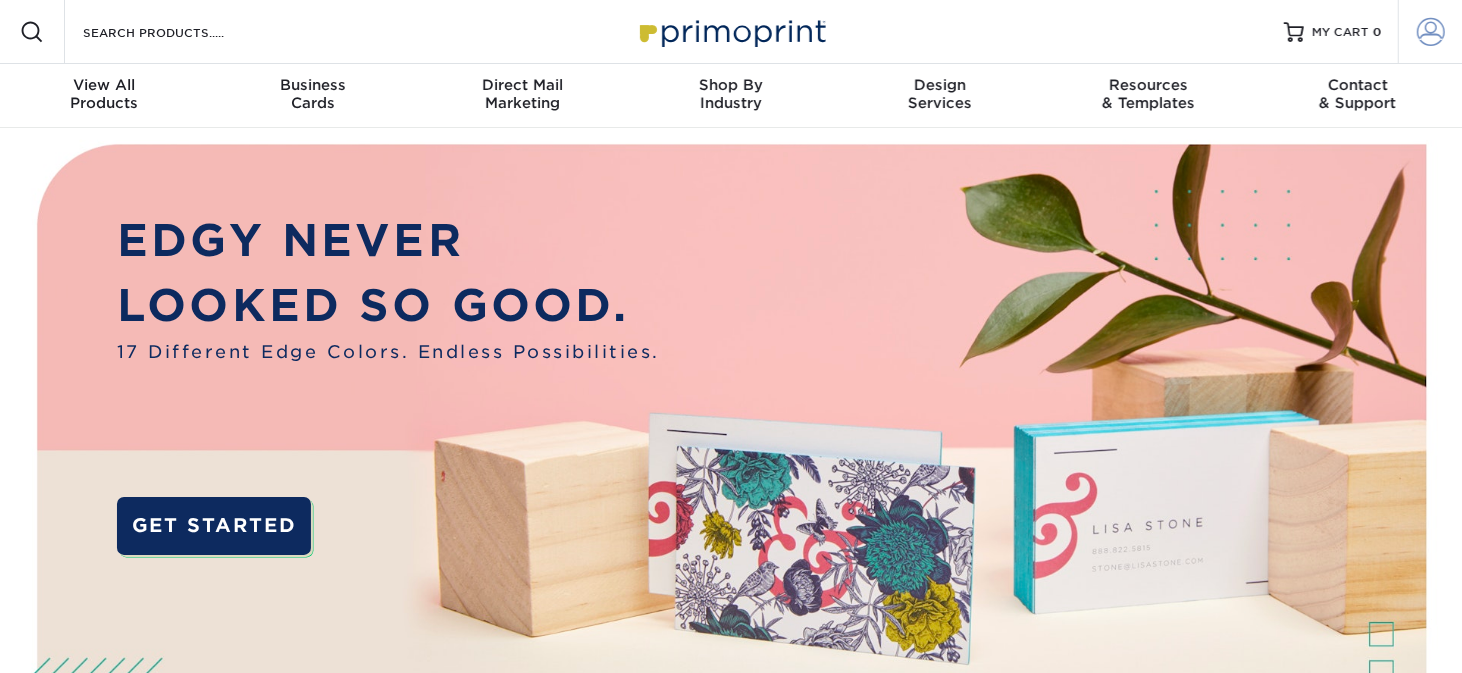 click at bounding box center [1431, 32] 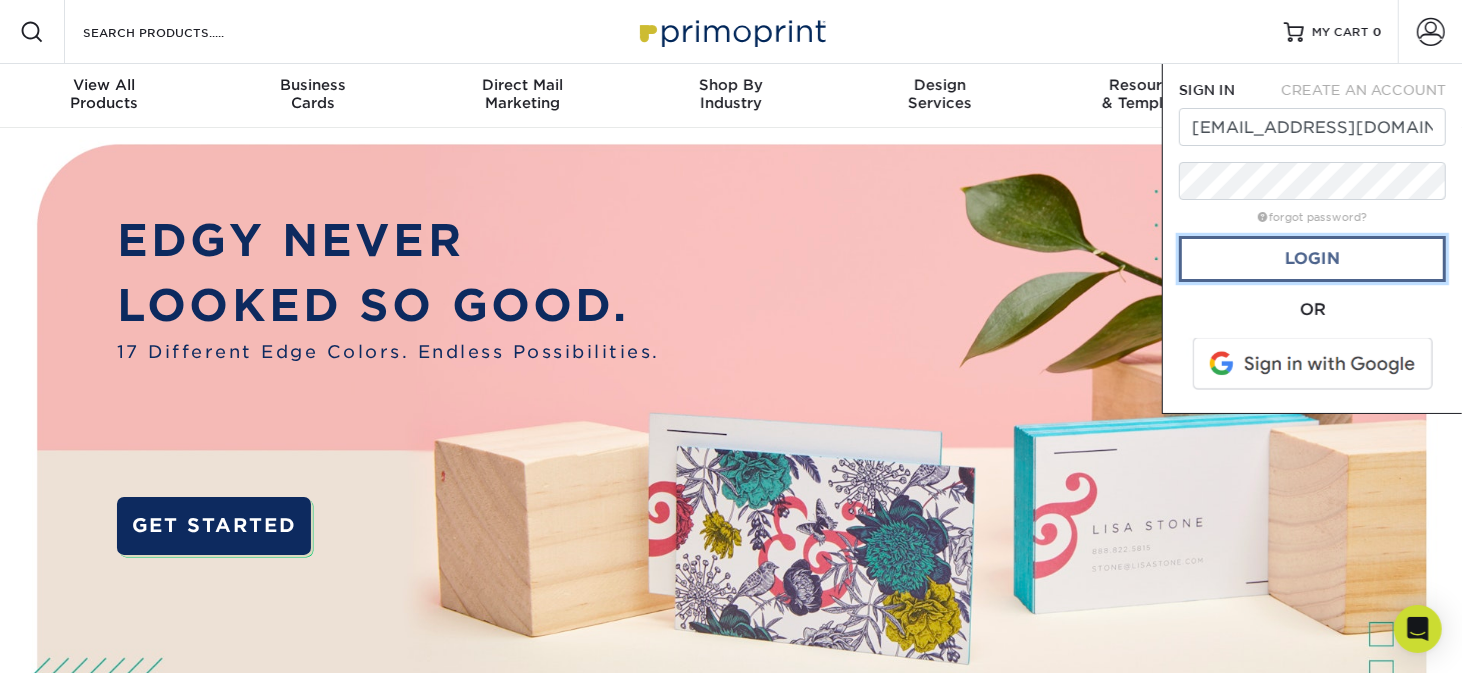 click on "Login" at bounding box center (1312, 259) 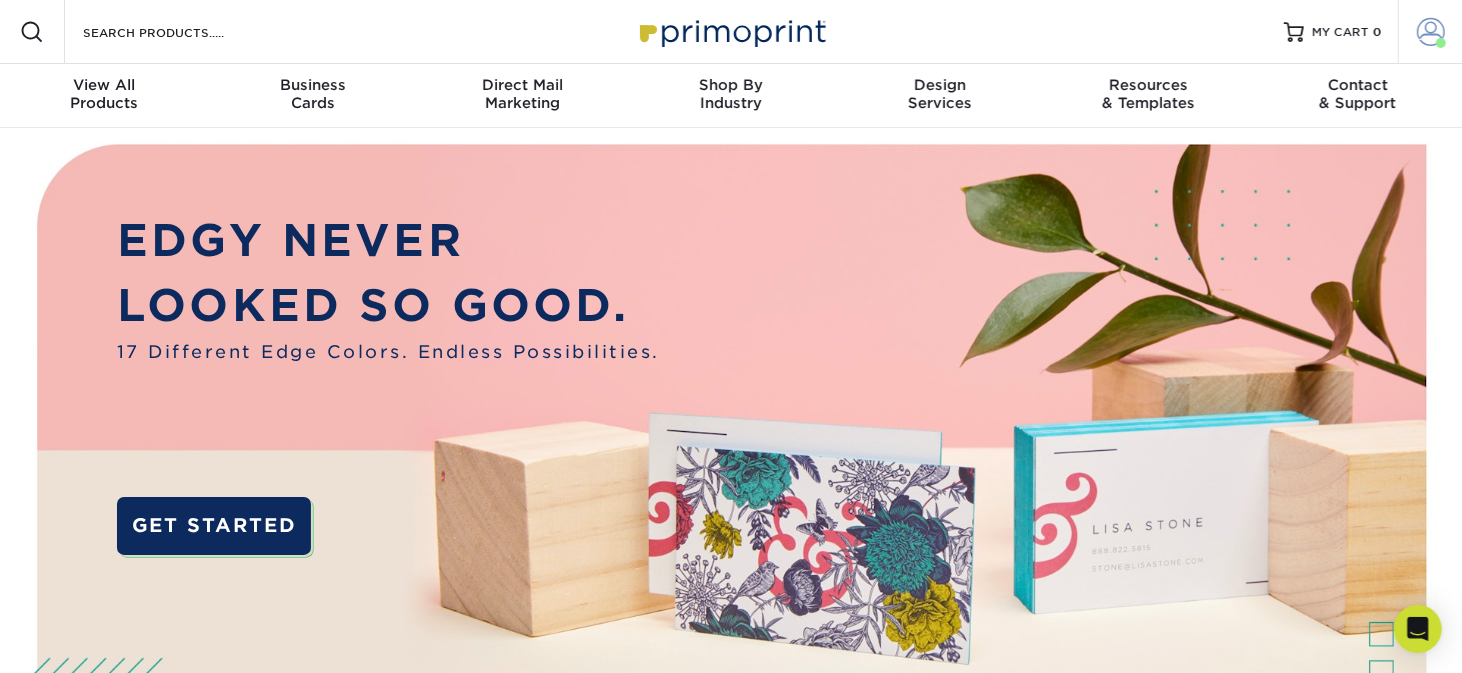 click at bounding box center [1431, 32] 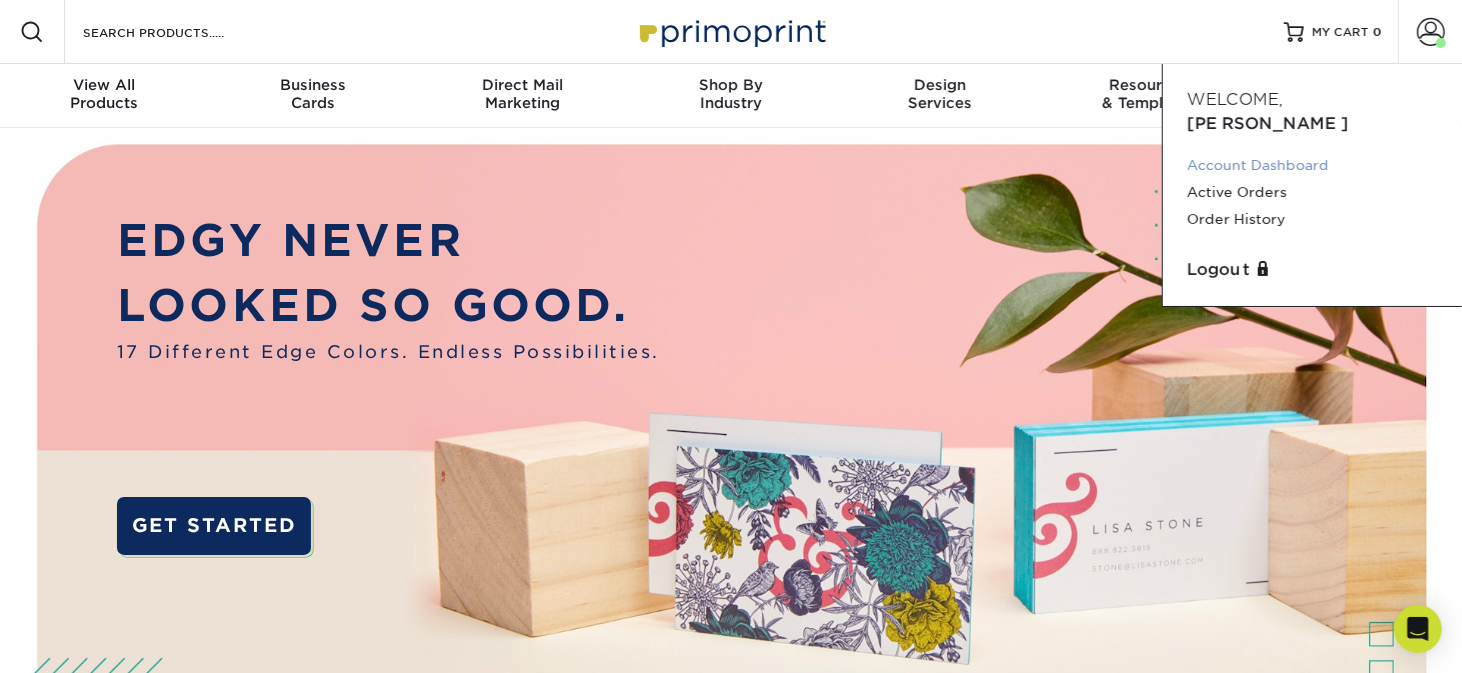 click on "Account Dashboard" at bounding box center [1312, 165] 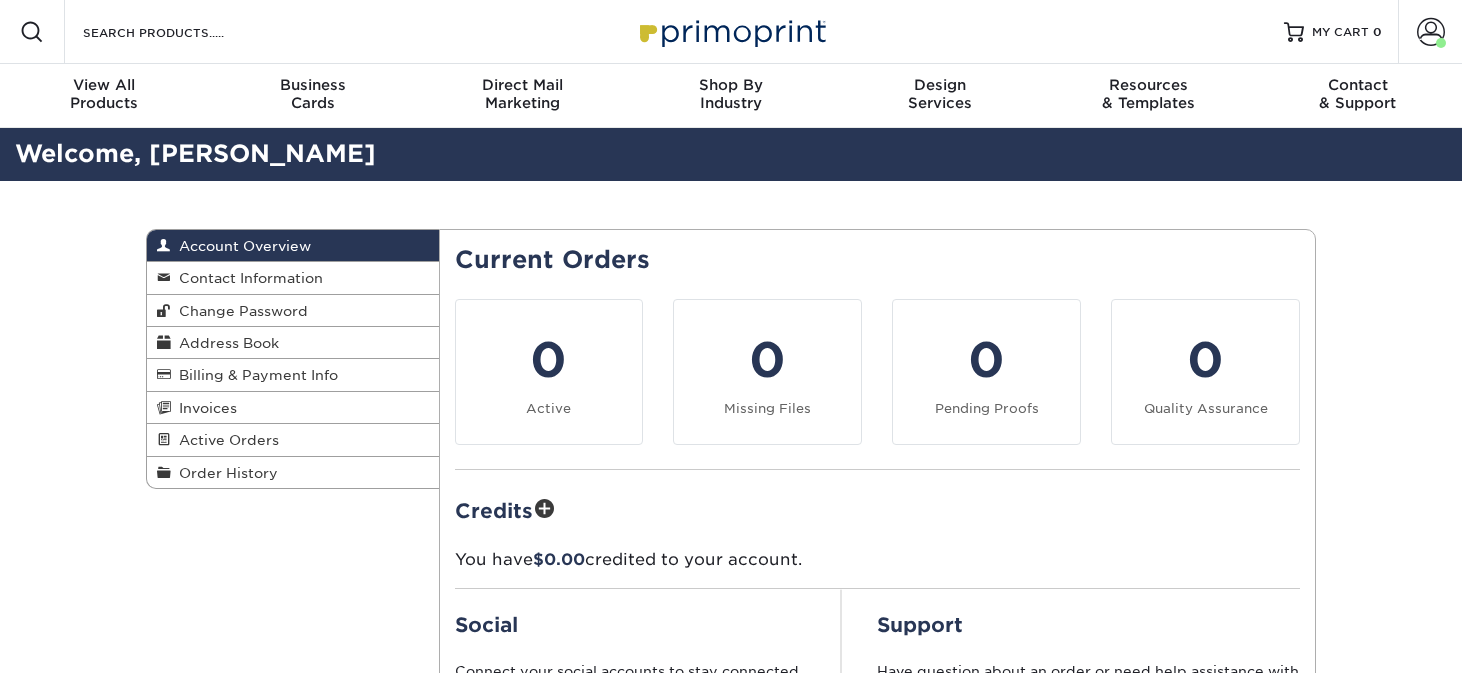 scroll, scrollTop: 0, scrollLeft: 0, axis: both 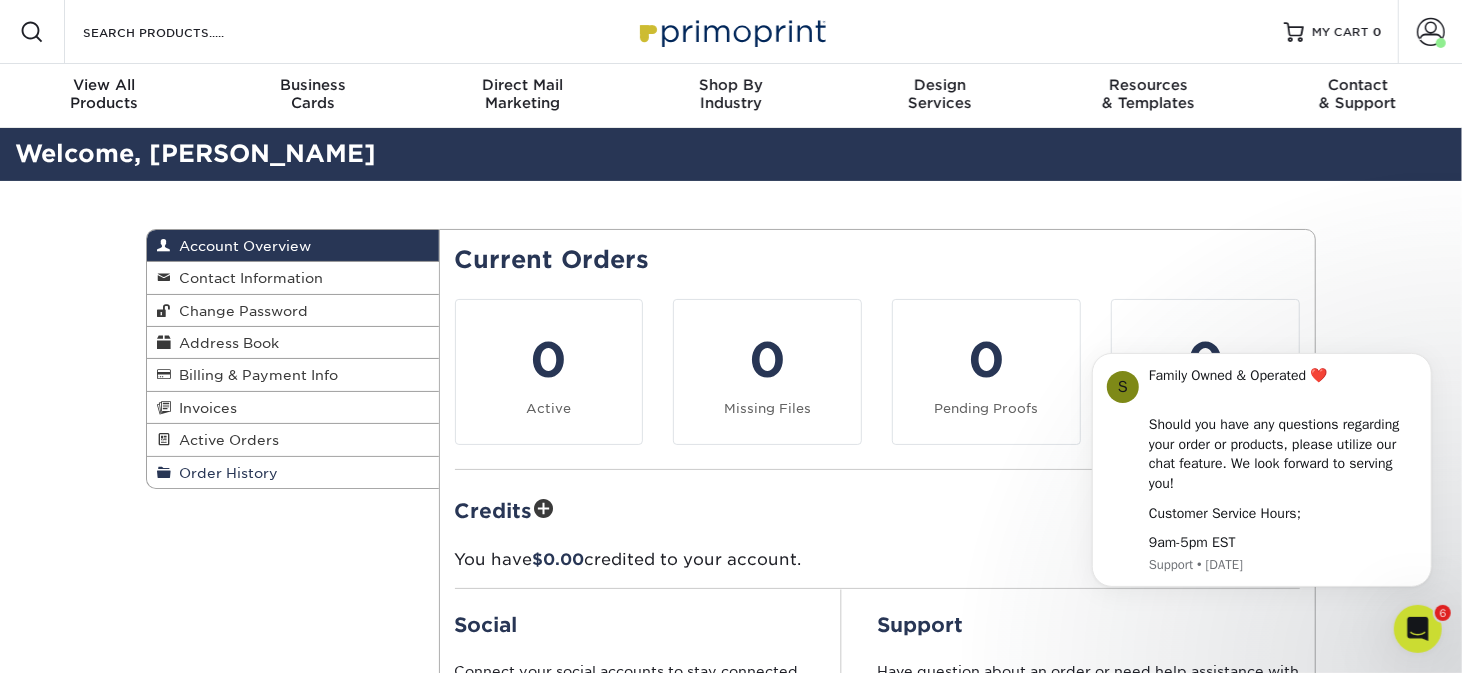 click on "Order History" at bounding box center [224, 473] 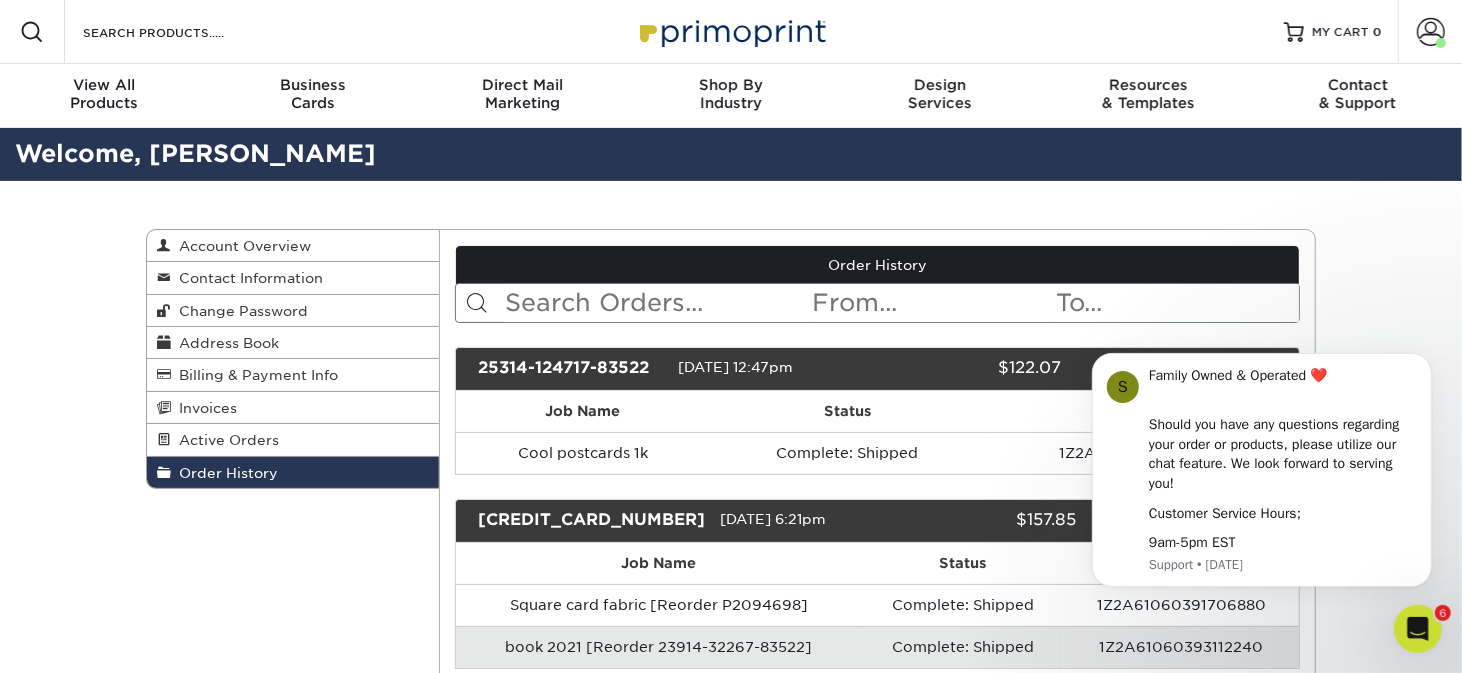 click on "Order History" at bounding box center [224, 473] 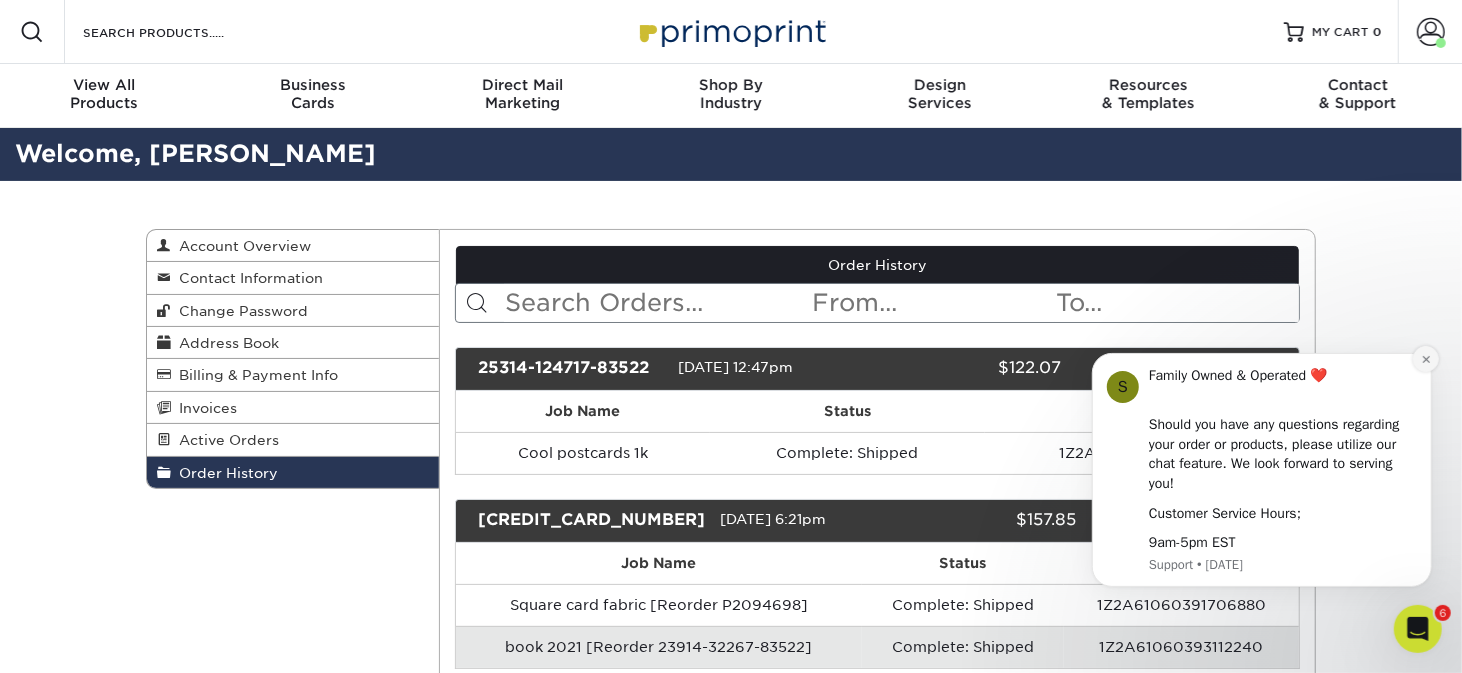 click 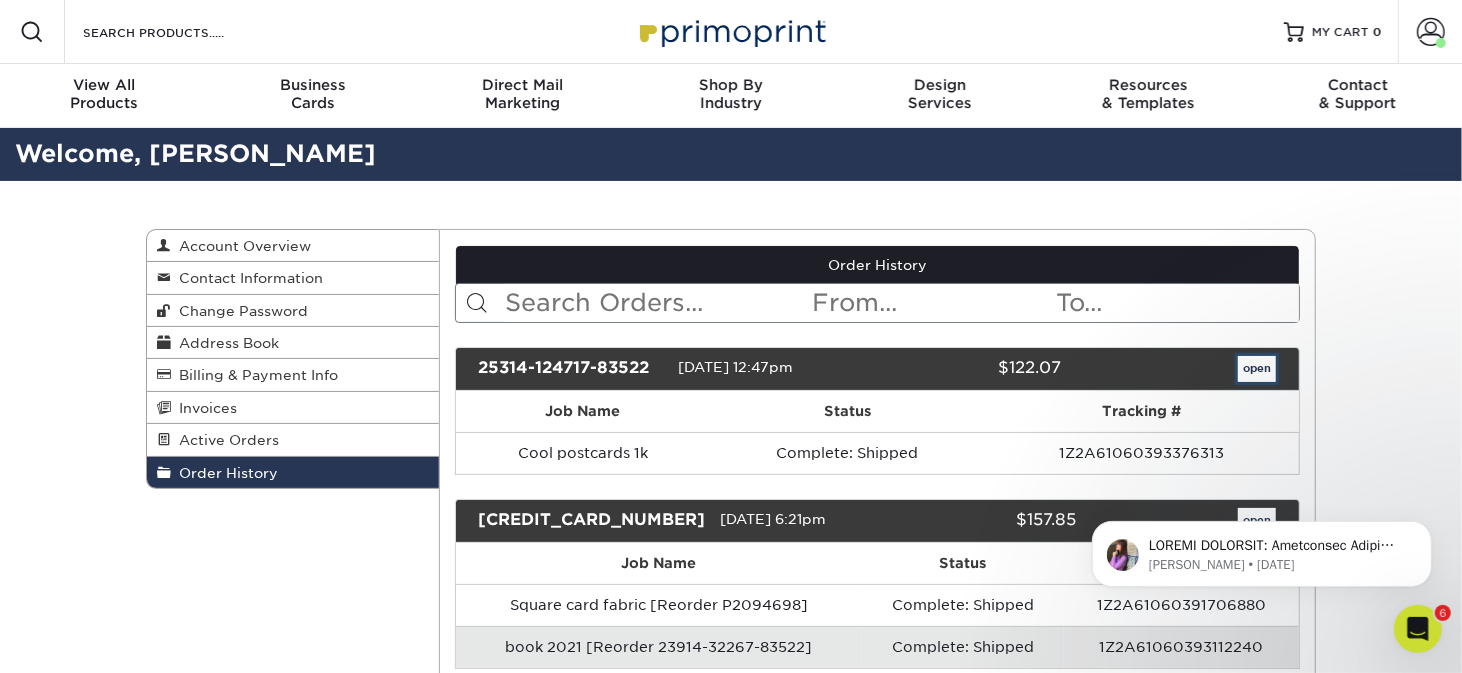 click on "open" at bounding box center (1257, 369) 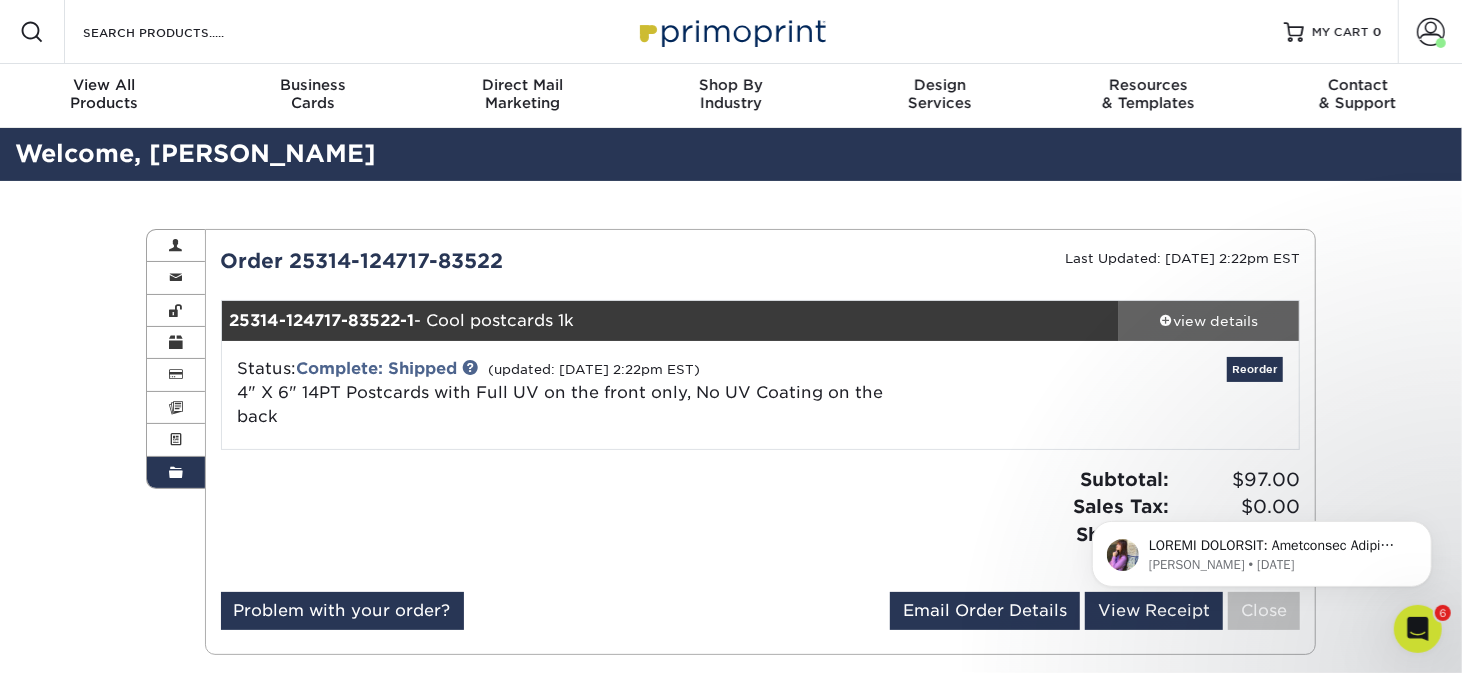 click on "view details" at bounding box center (1209, 321) 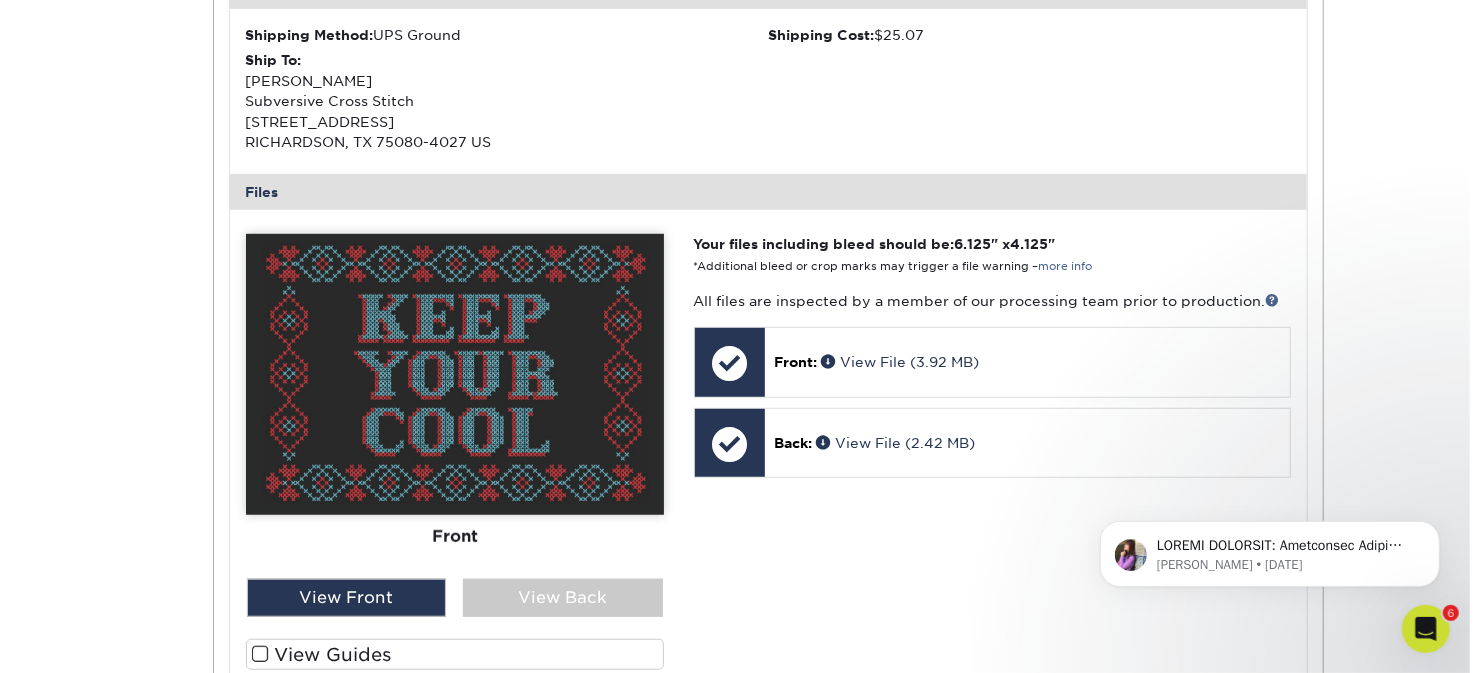 scroll, scrollTop: 200, scrollLeft: 0, axis: vertical 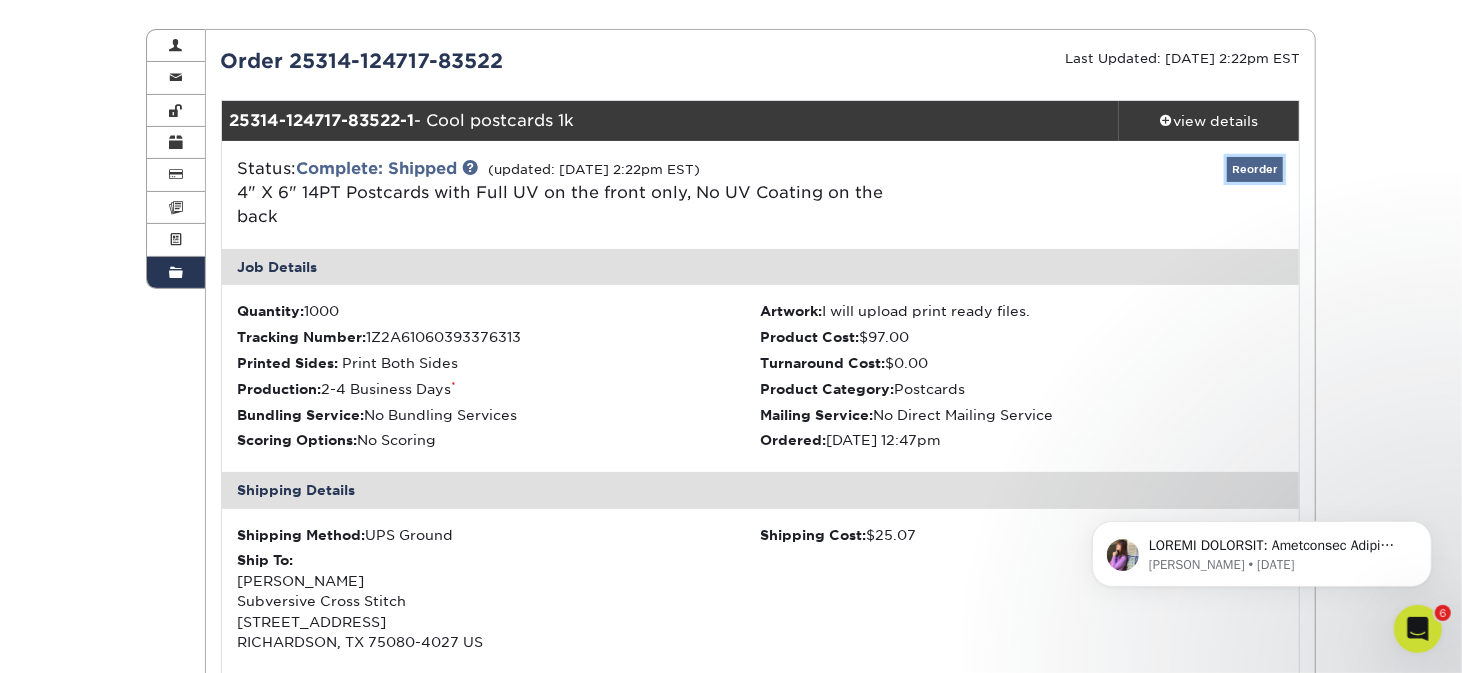 click on "Reorder" at bounding box center (1255, 169) 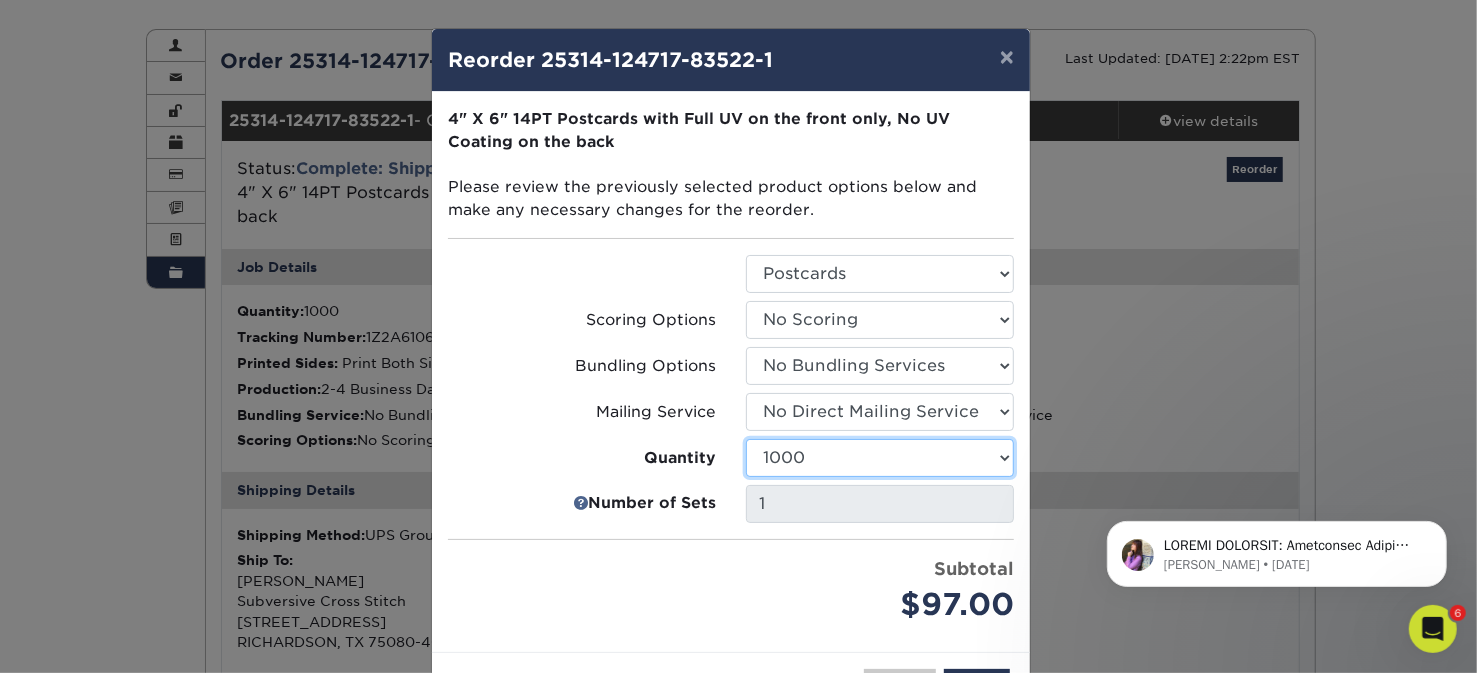click on "25 50 75 100 250 500 1000 2500 5000 7500 10000 15000 20000 25000 30000 35000 40000 45000 50000 55000 60000 65000 70000 75000 80000 85000 90000 95000 100000" at bounding box center [880, 458] 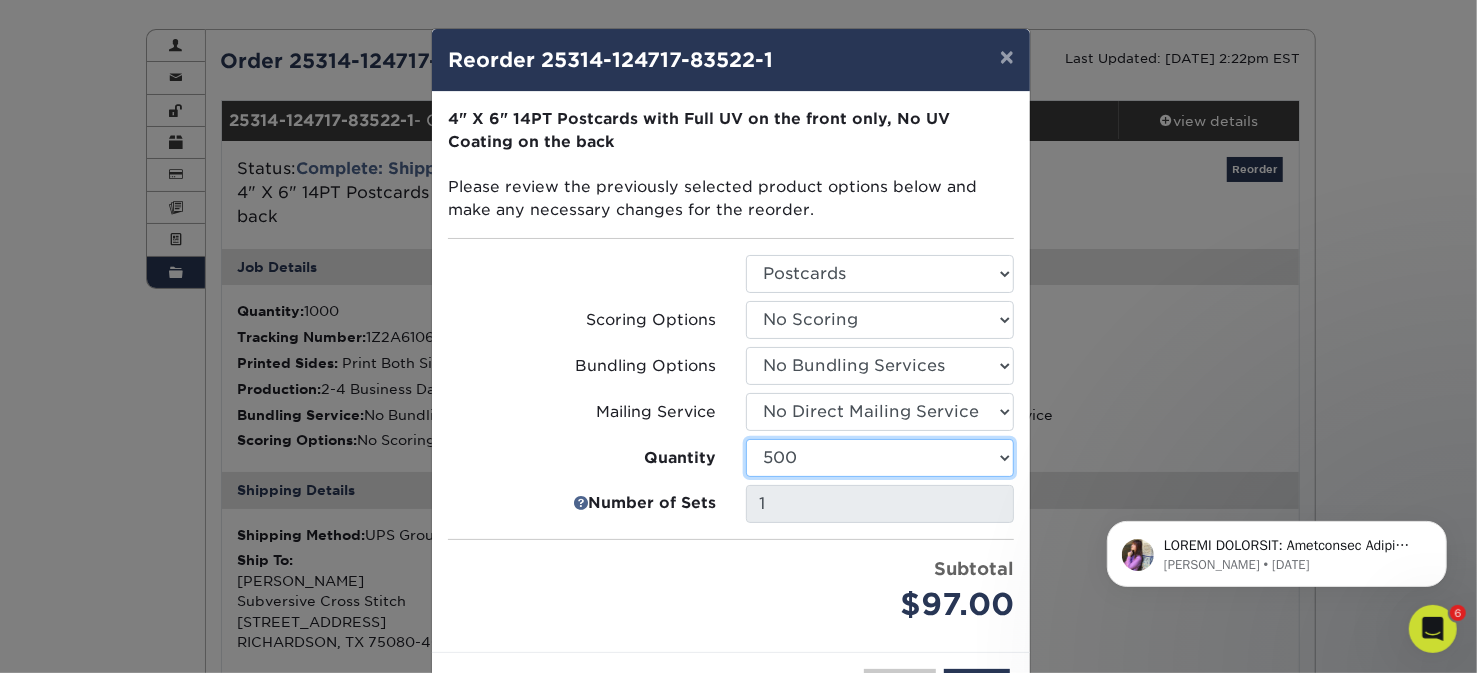 click on "25 50 75 100 250 500 1000 2500 5000 7500 10000 15000 20000 25000 30000 35000 40000 45000 50000 55000 60000 65000 70000 75000 80000 85000 90000 95000 100000" at bounding box center [880, 458] 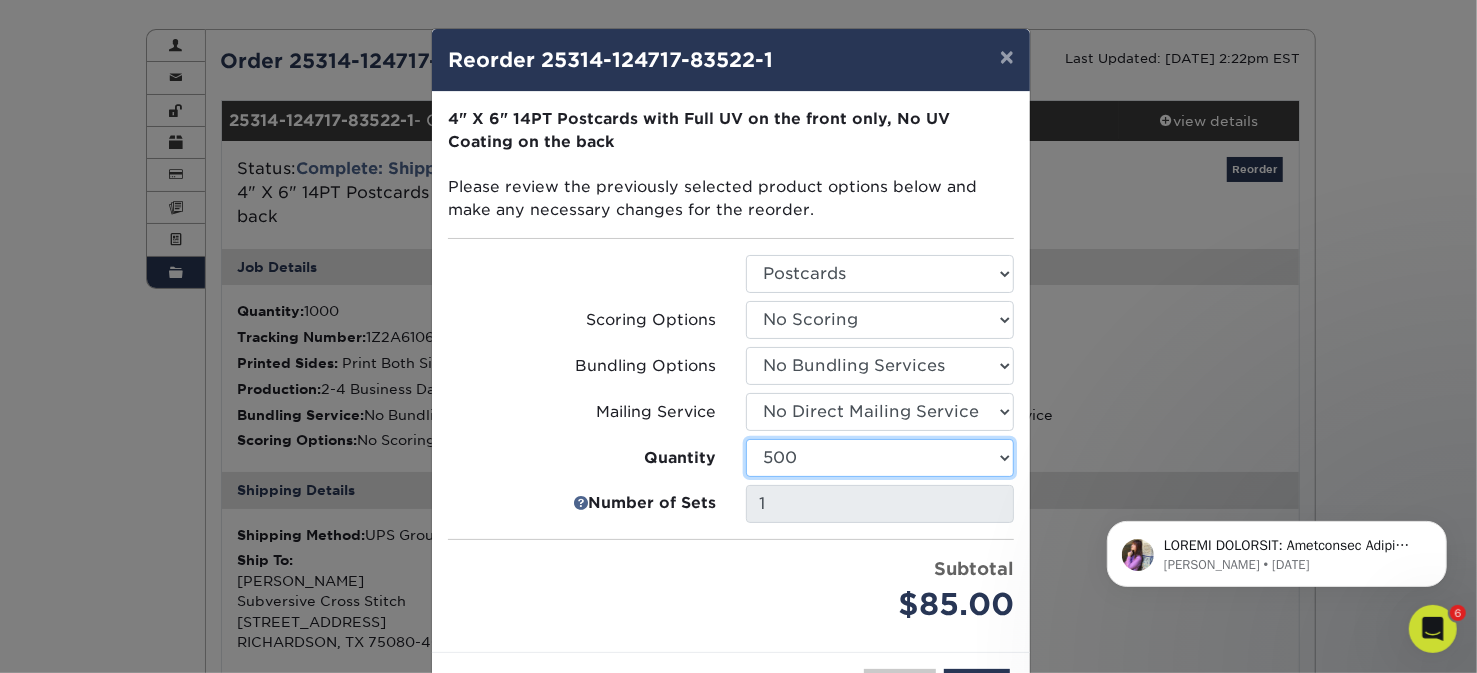 click on "25 50 75 100 250 500 1000 2500 5000 7500 10000 15000 20000 25000 30000 35000 40000 45000 50000 55000 60000 65000 70000 75000 80000 85000 90000 95000 100000" at bounding box center [880, 458] 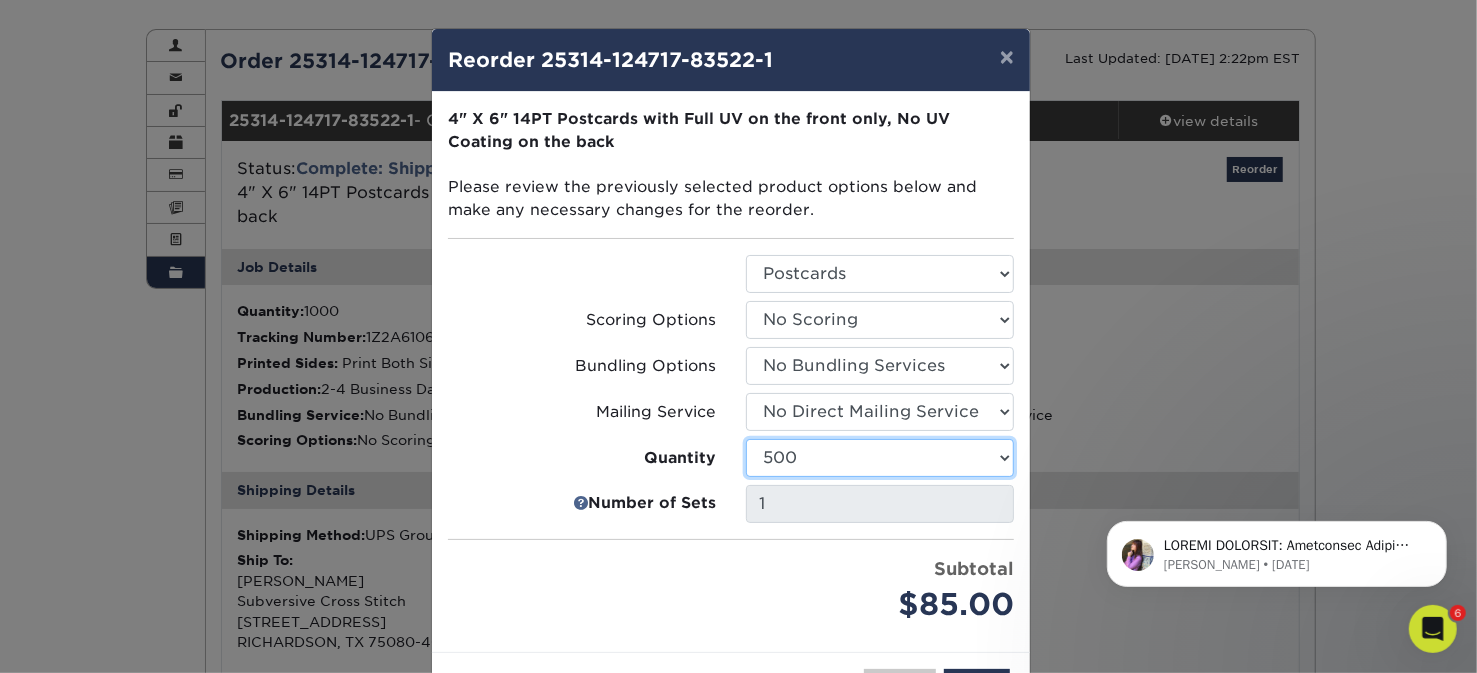 select on "52e3d710-0e8f-4d4d-8560-7d4d8655be69" 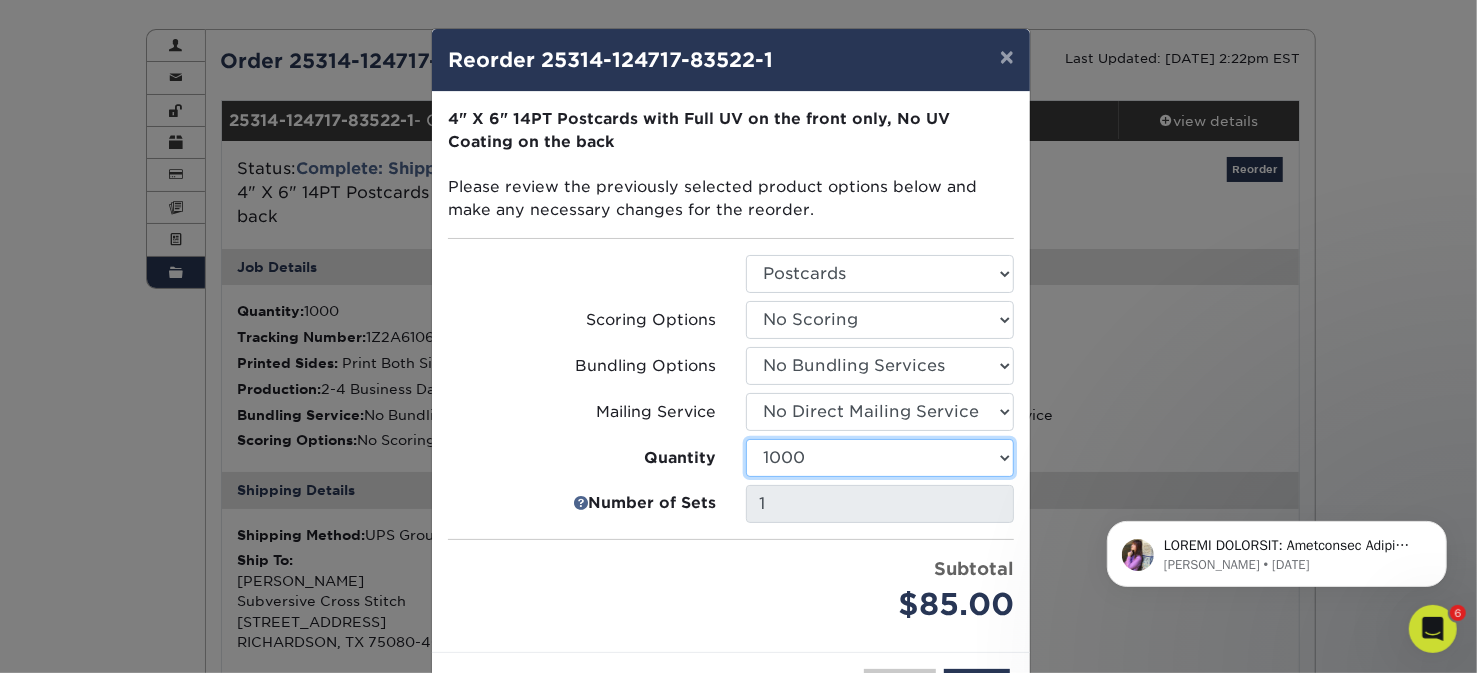 click on "25 50 75 100 250 500 1000 2500 5000 7500 10000 15000 20000 25000 30000 35000 40000 45000 50000 55000 60000 65000 70000 75000 80000 85000 90000 95000 100000" at bounding box center (880, 458) 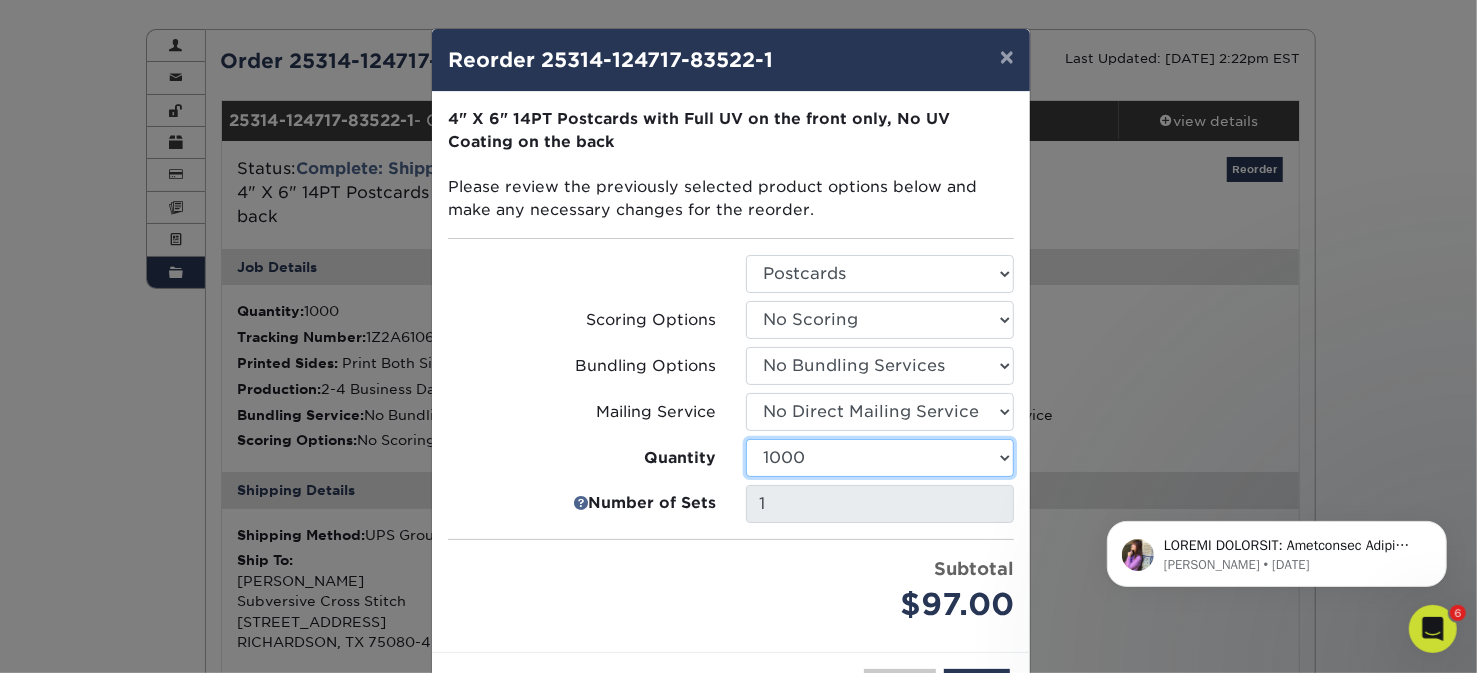scroll, scrollTop: 76, scrollLeft: 0, axis: vertical 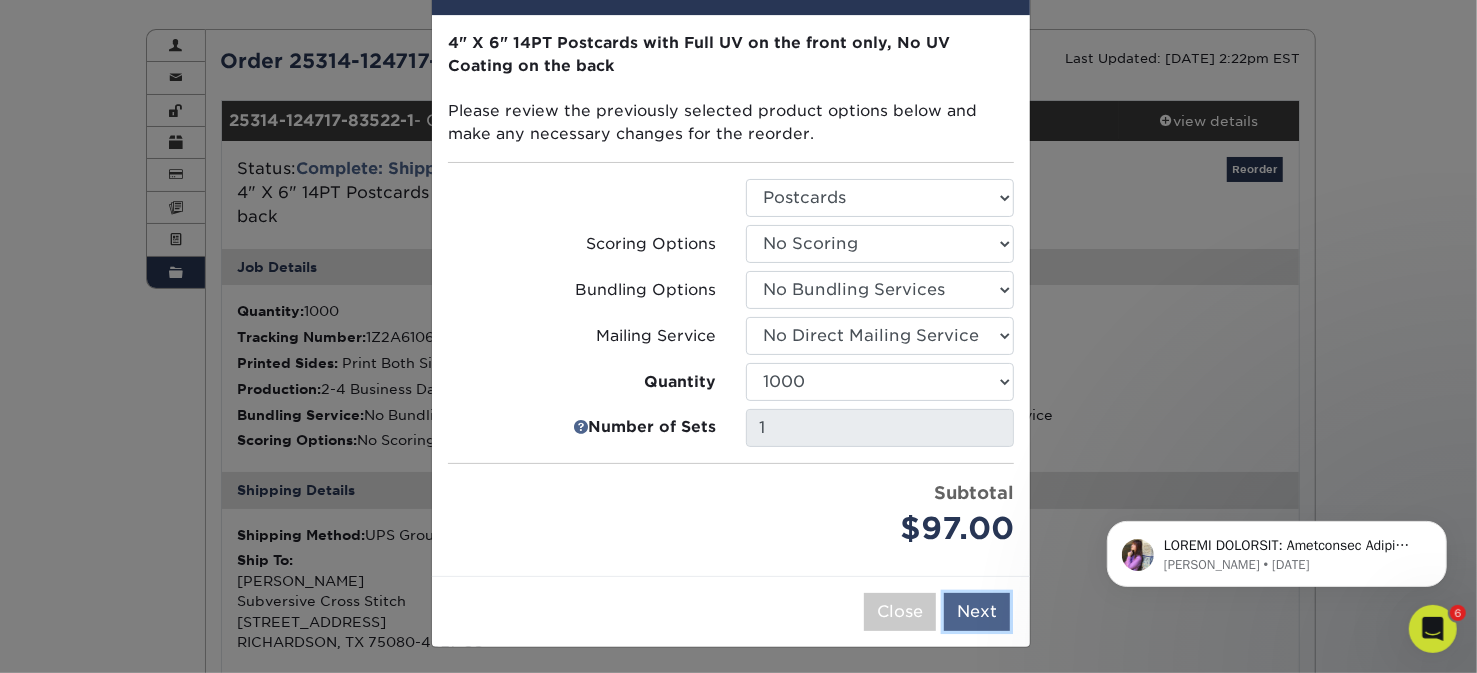 click on "Next" at bounding box center [977, 612] 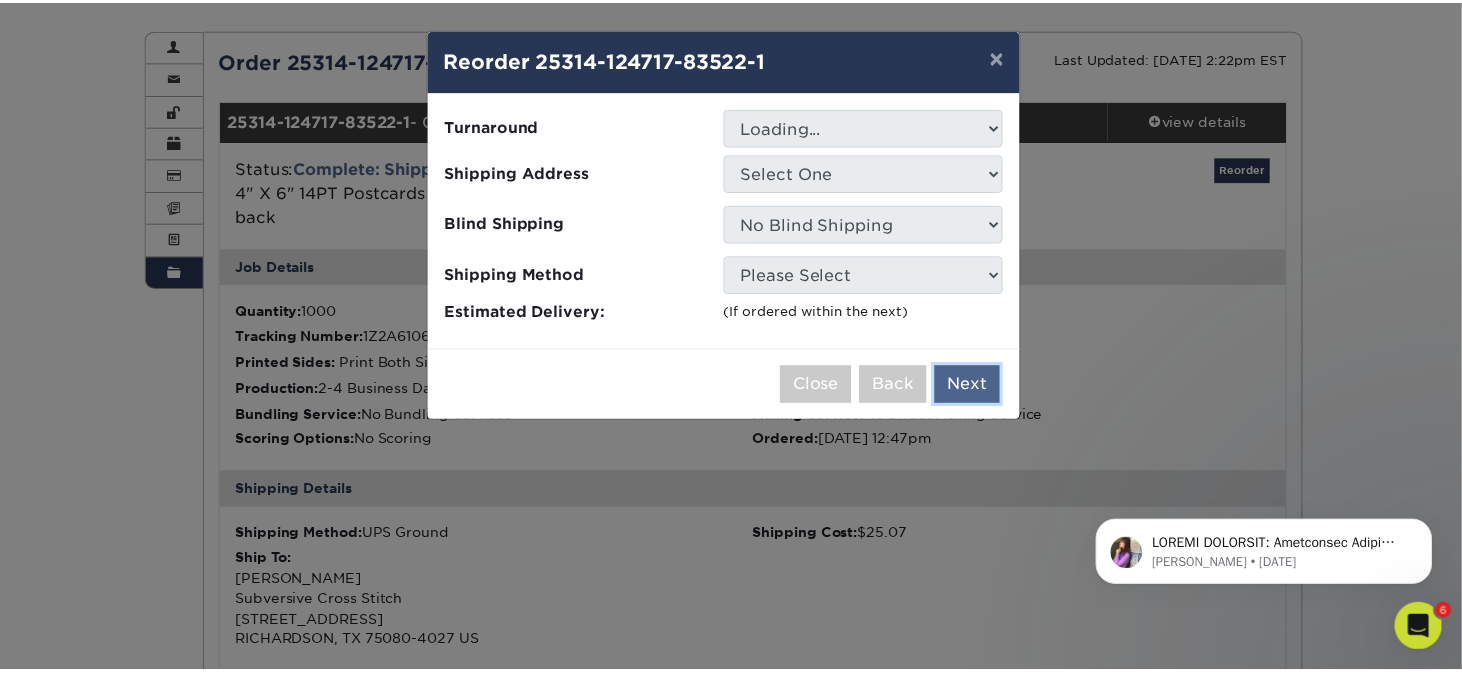 scroll, scrollTop: 0, scrollLeft: 0, axis: both 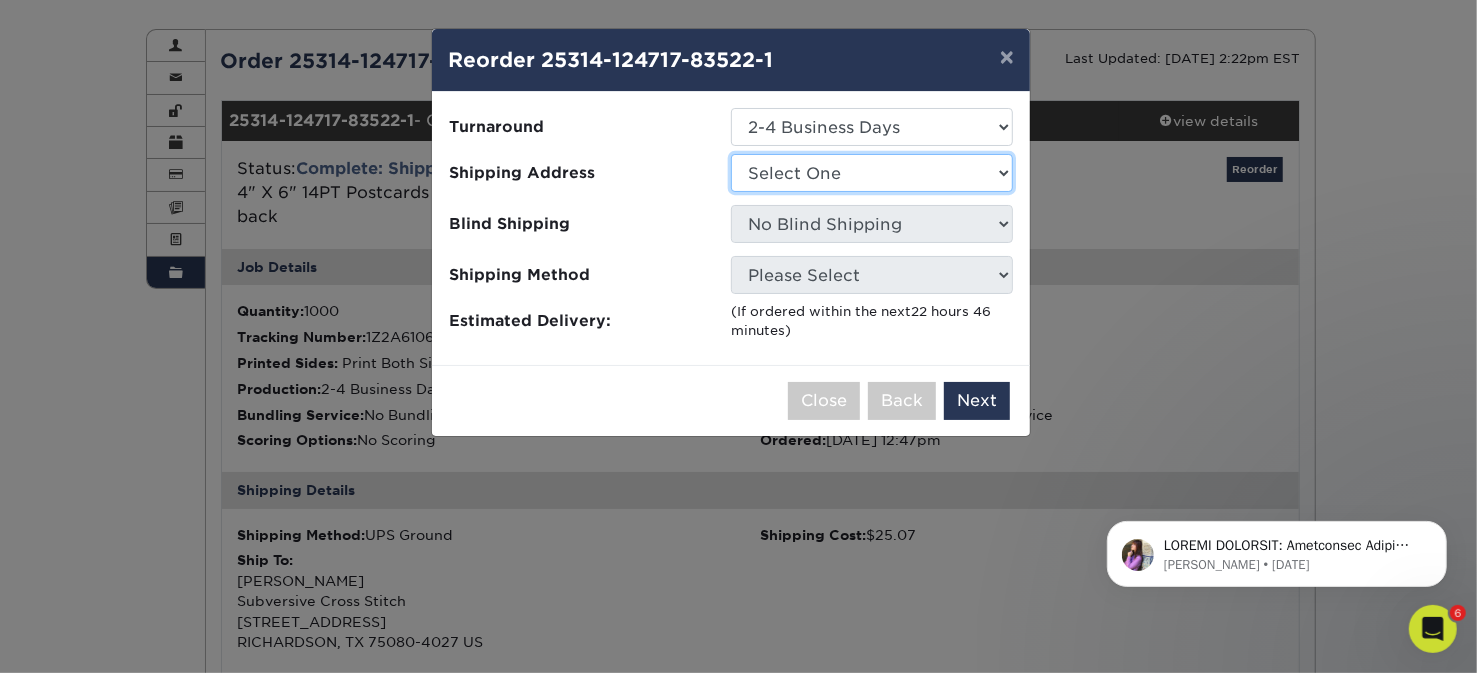 click on "Select One
KWCB postcard" at bounding box center [872, 173] 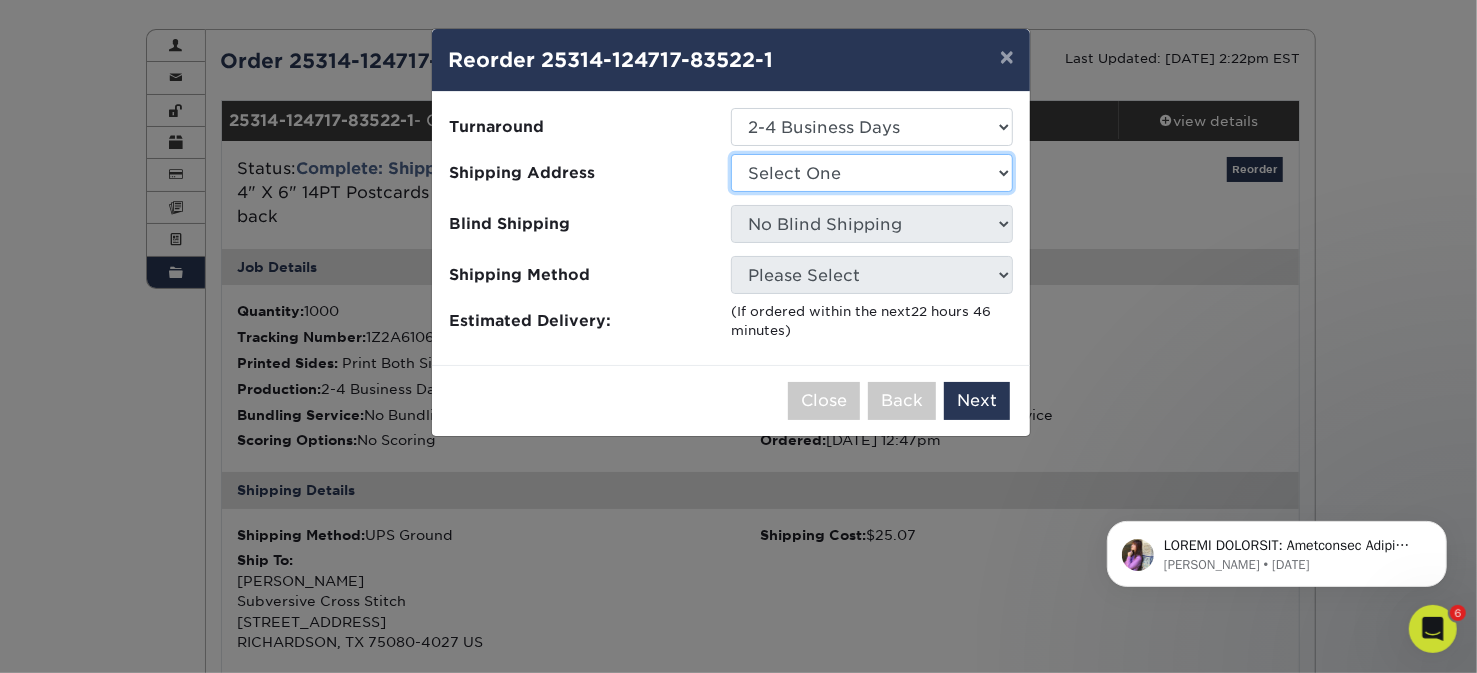 select on "49098" 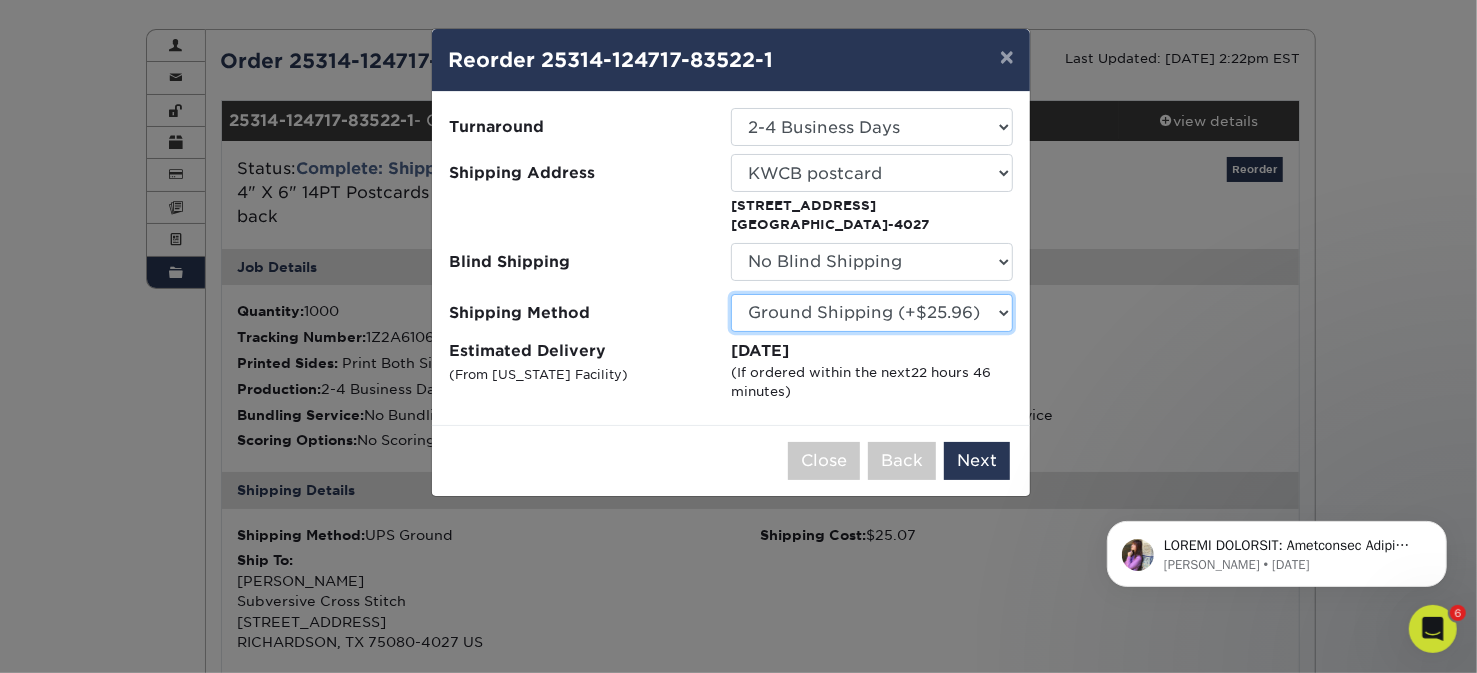 click on "Please Select Ground Shipping (+$25.96) 3 Day Shipping Service (+$33.56) 2 Day Air Shipping (+$34.34) Next Day Shipping by 5pm (+$36.48) Next Day Shipping by 12 noon (+$40.99) Next Day Air Early A.M. (+$191.40)" at bounding box center [872, 313] 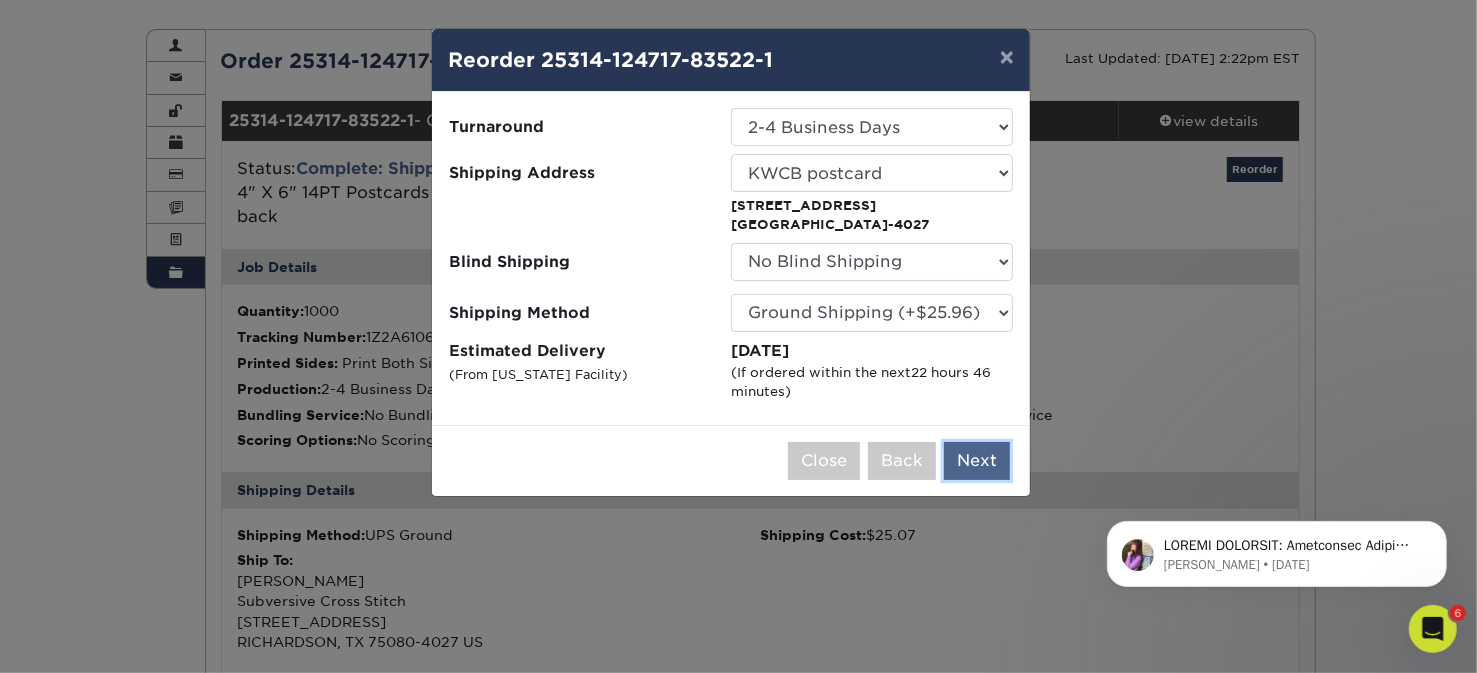 click on "Next" at bounding box center [977, 461] 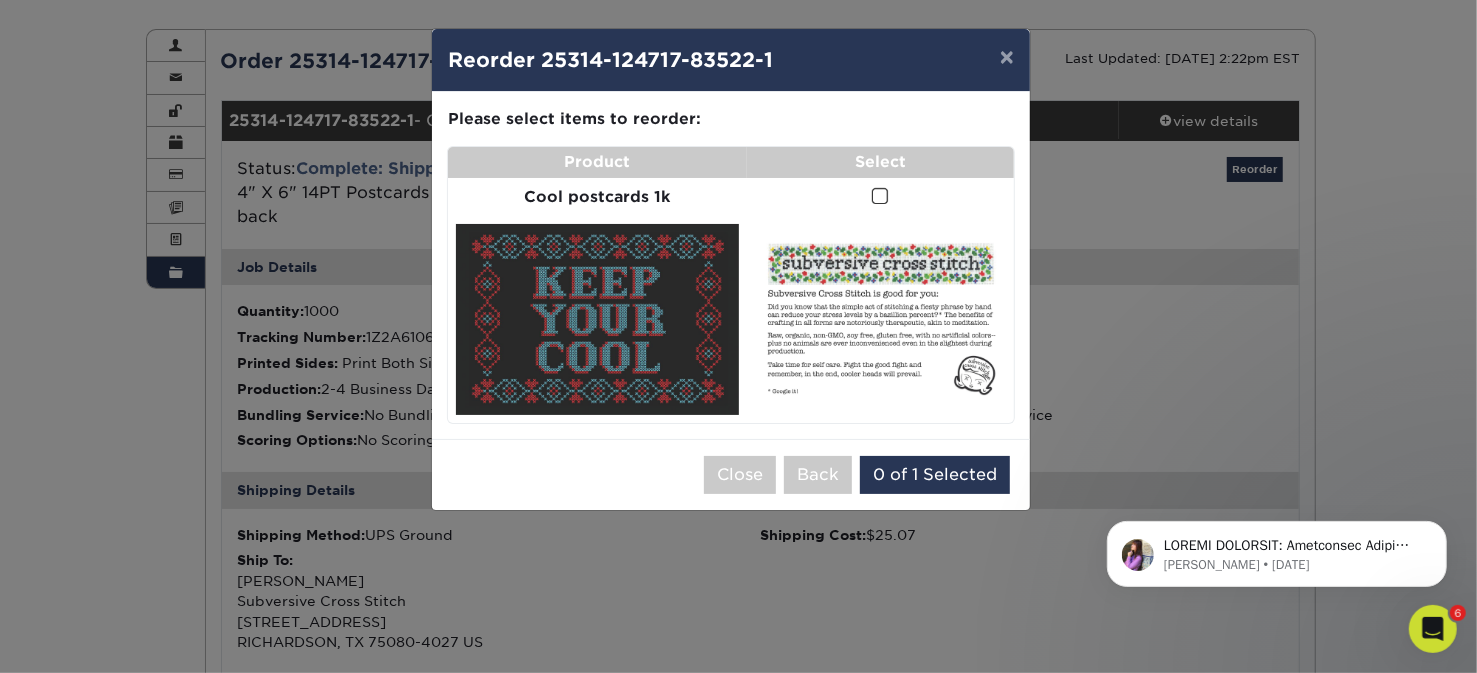 click at bounding box center (880, 196) 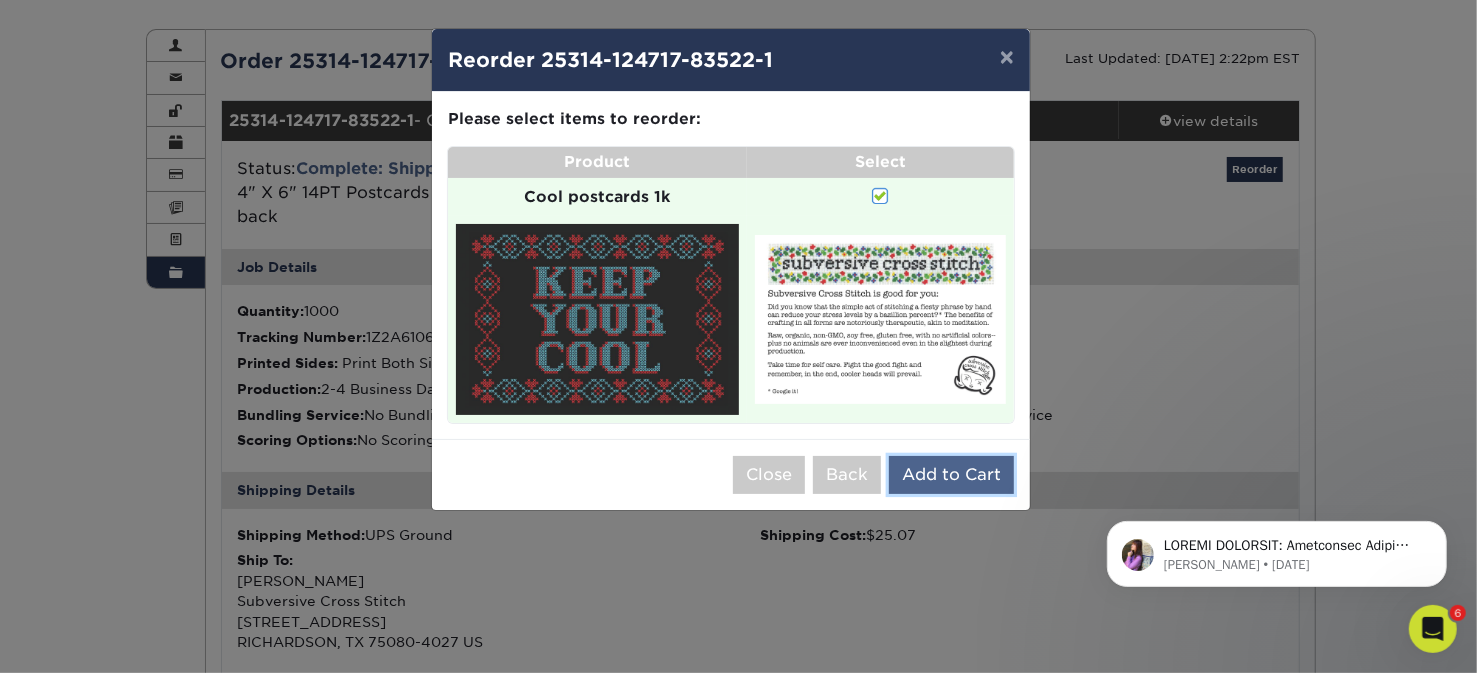 click on "Add to Cart" at bounding box center [951, 475] 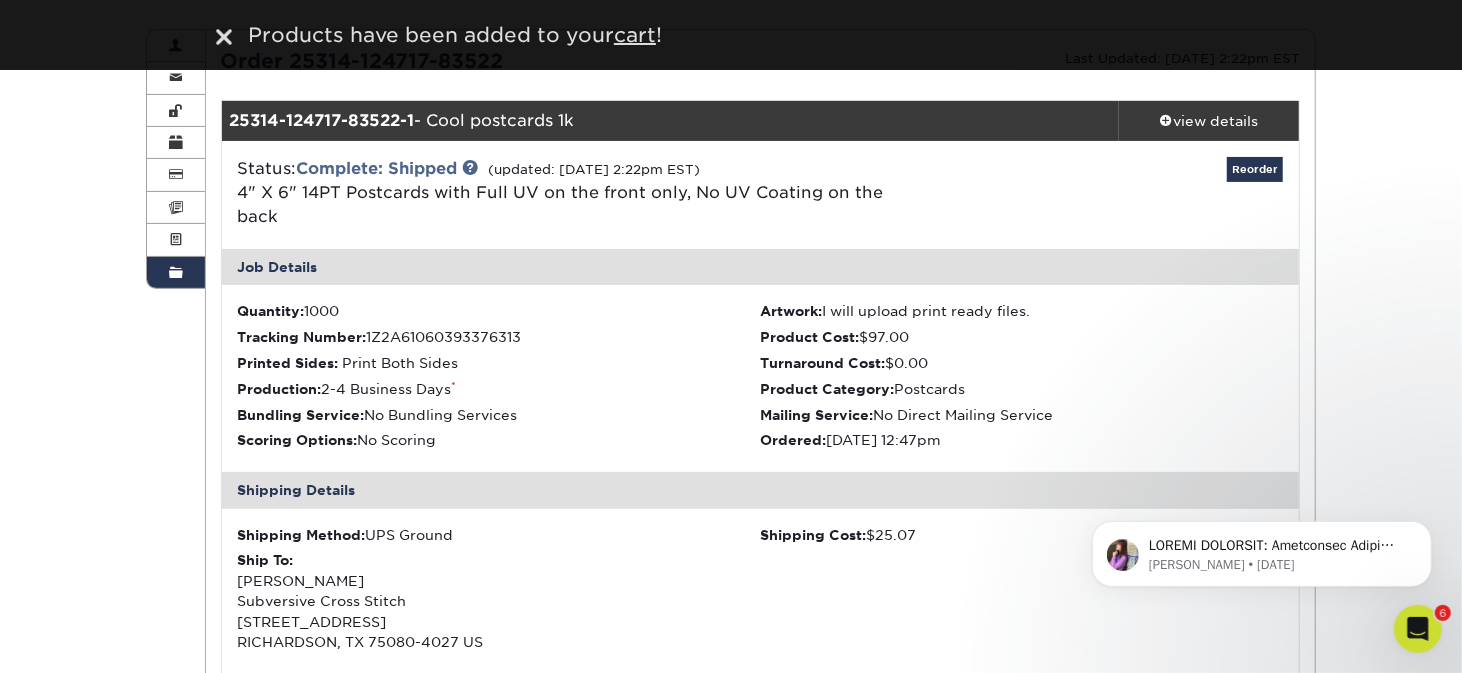 scroll, scrollTop: 0, scrollLeft: 0, axis: both 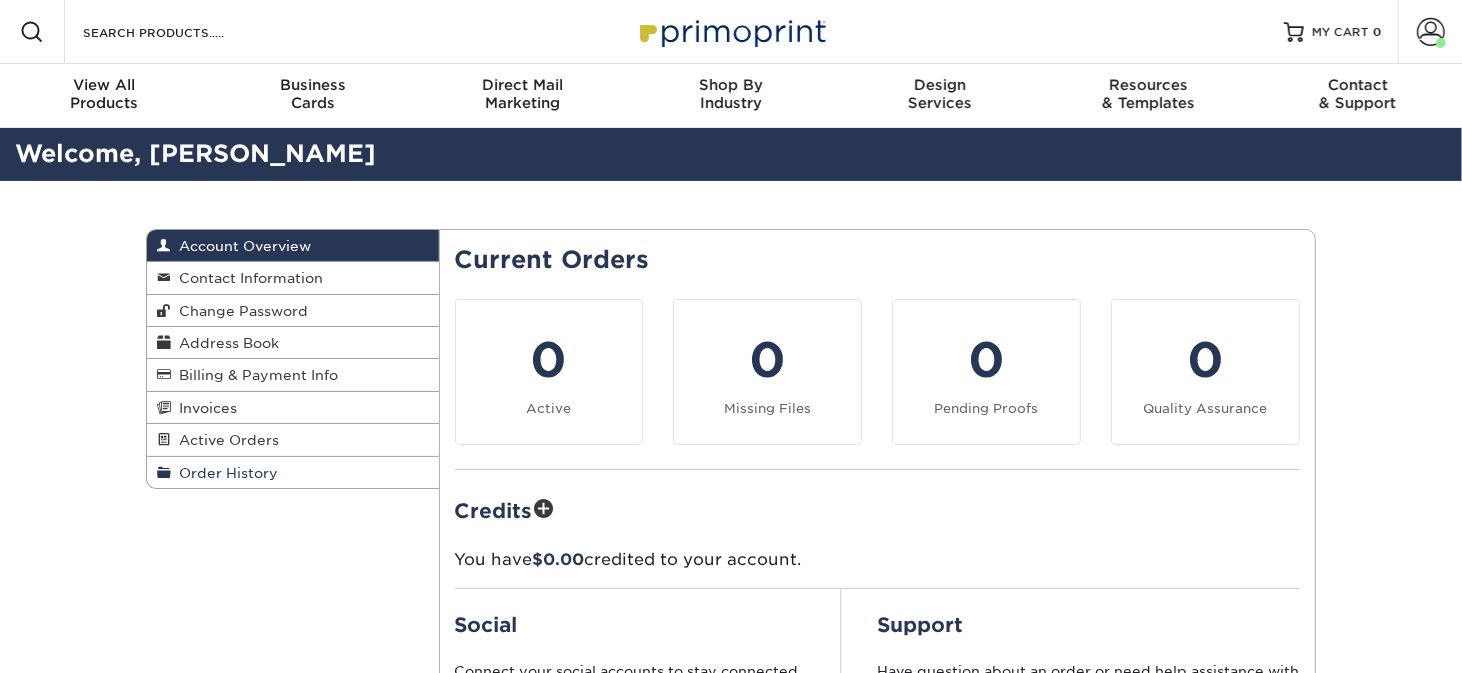 click on "Order History" at bounding box center [224, 473] 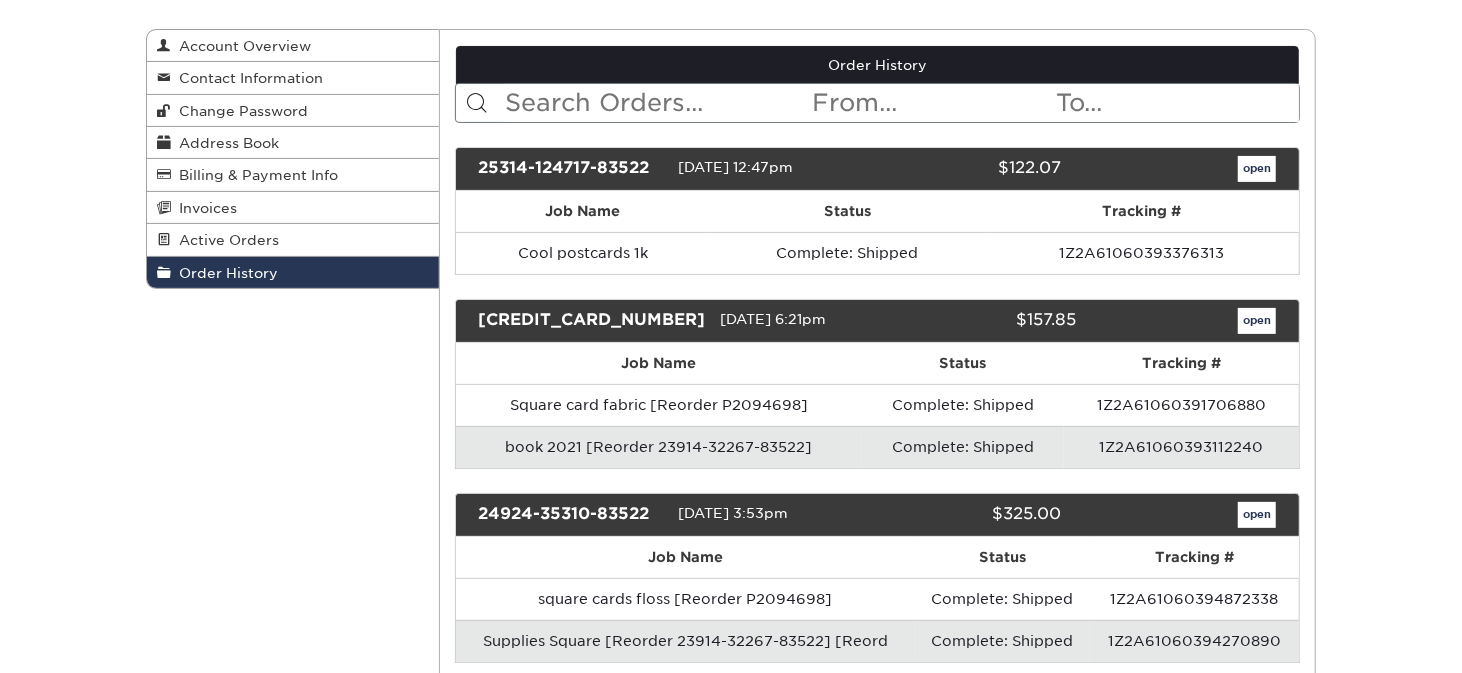 scroll, scrollTop: 300, scrollLeft: 0, axis: vertical 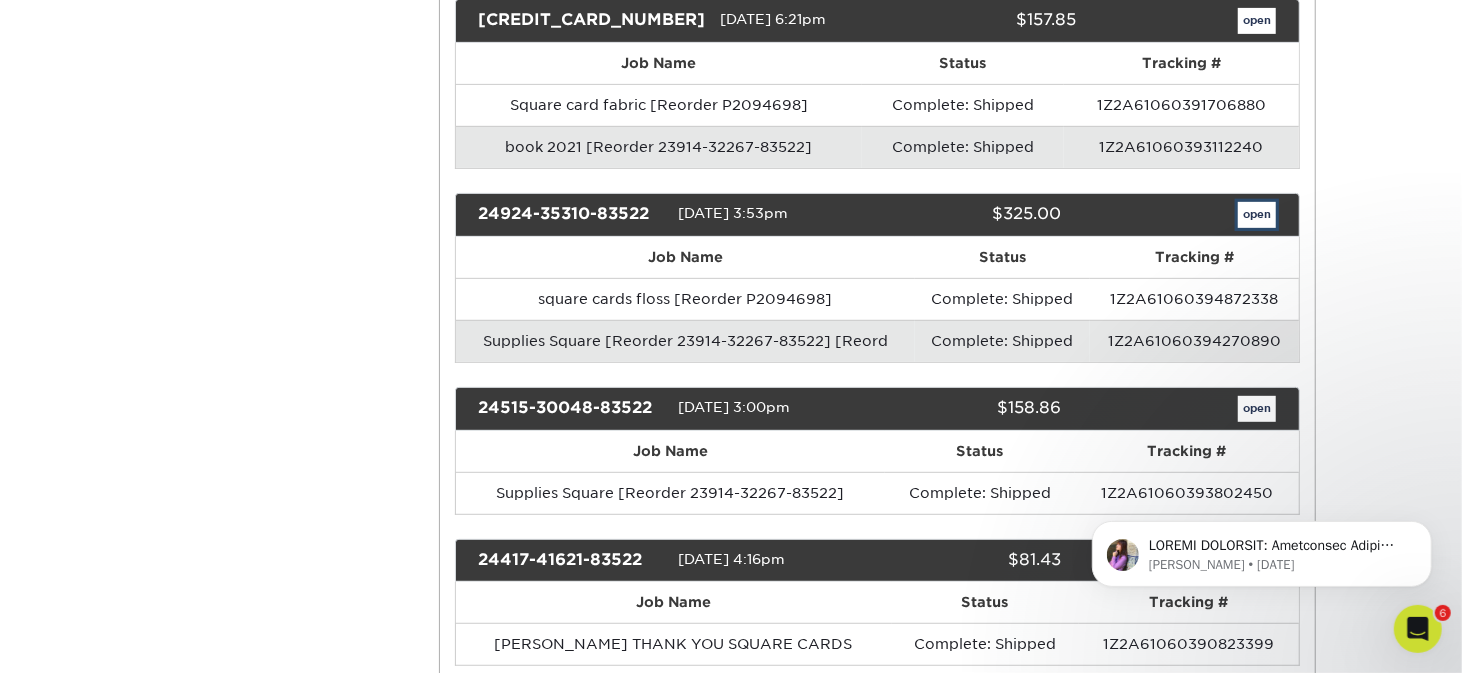 click on "open" at bounding box center (1257, 215) 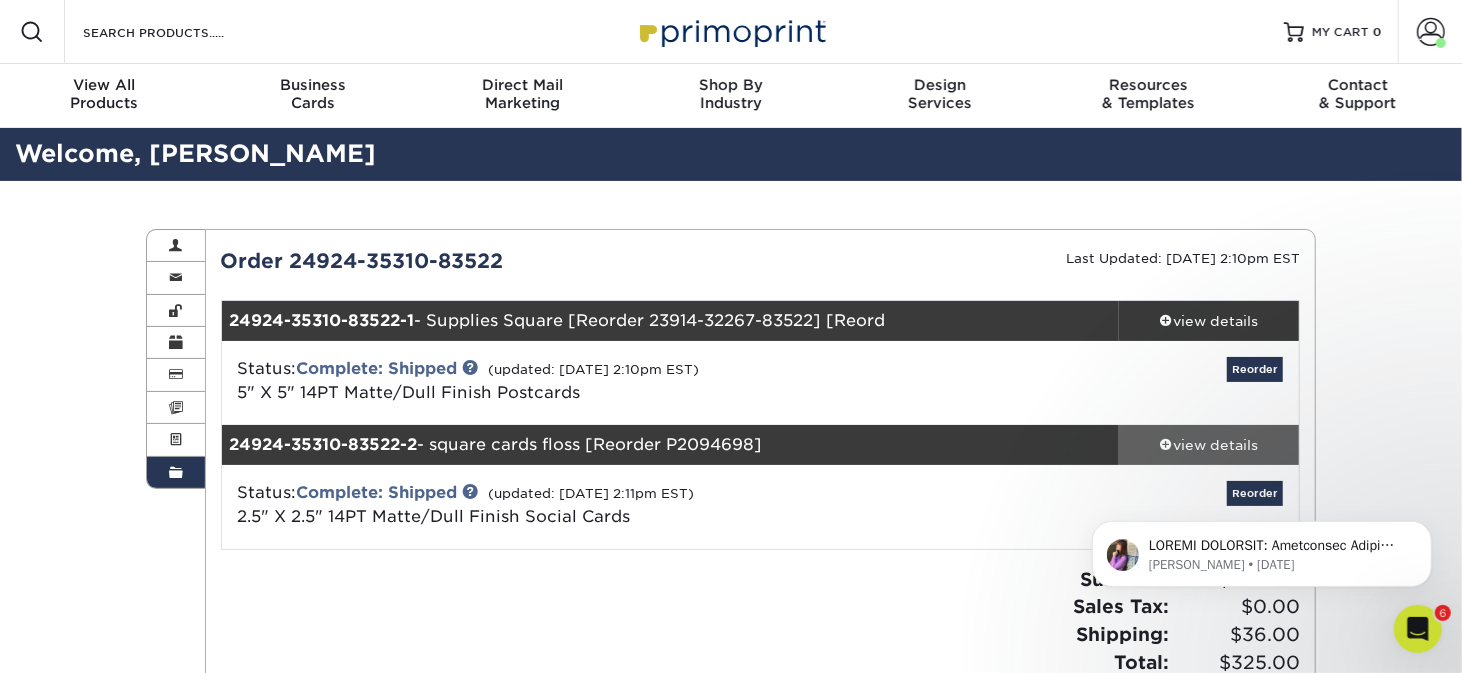 click on "view details" at bounding box center (1209, 445) 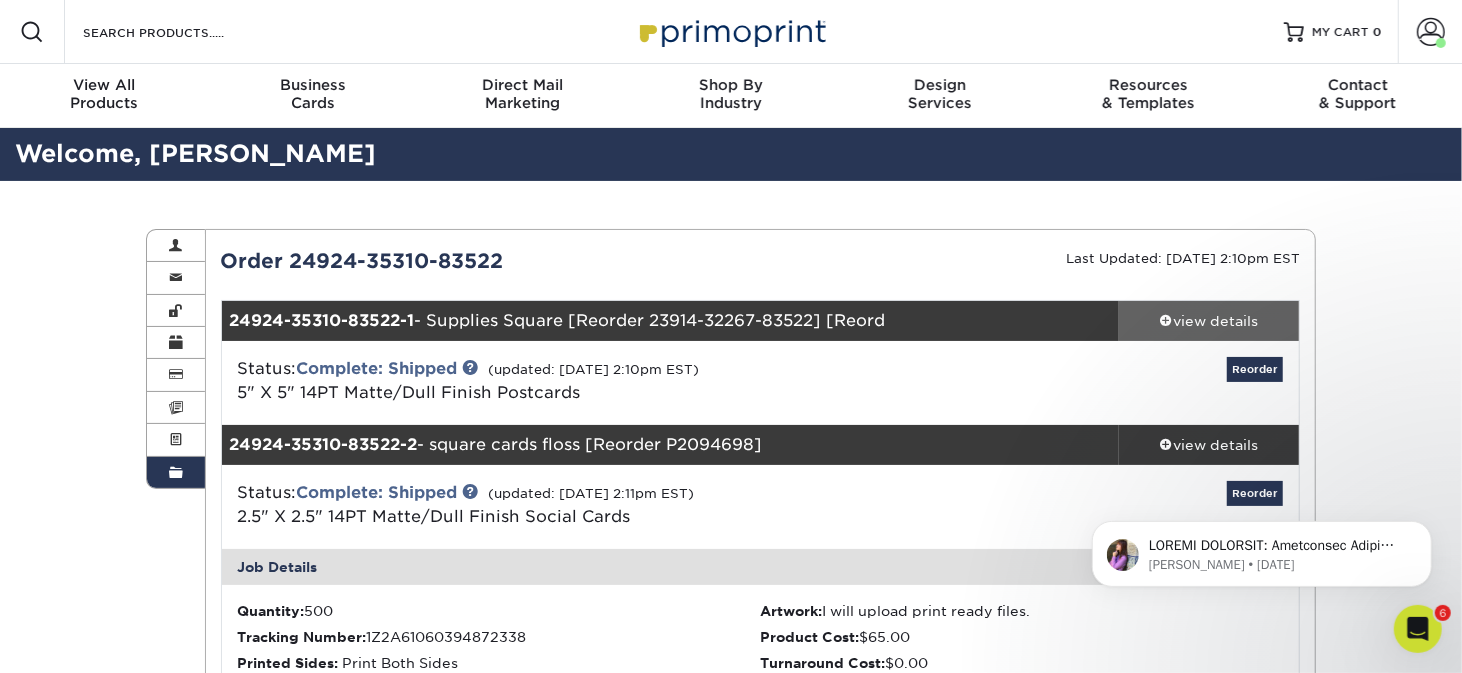 click on "view details" at bounding box center (1209, 321) 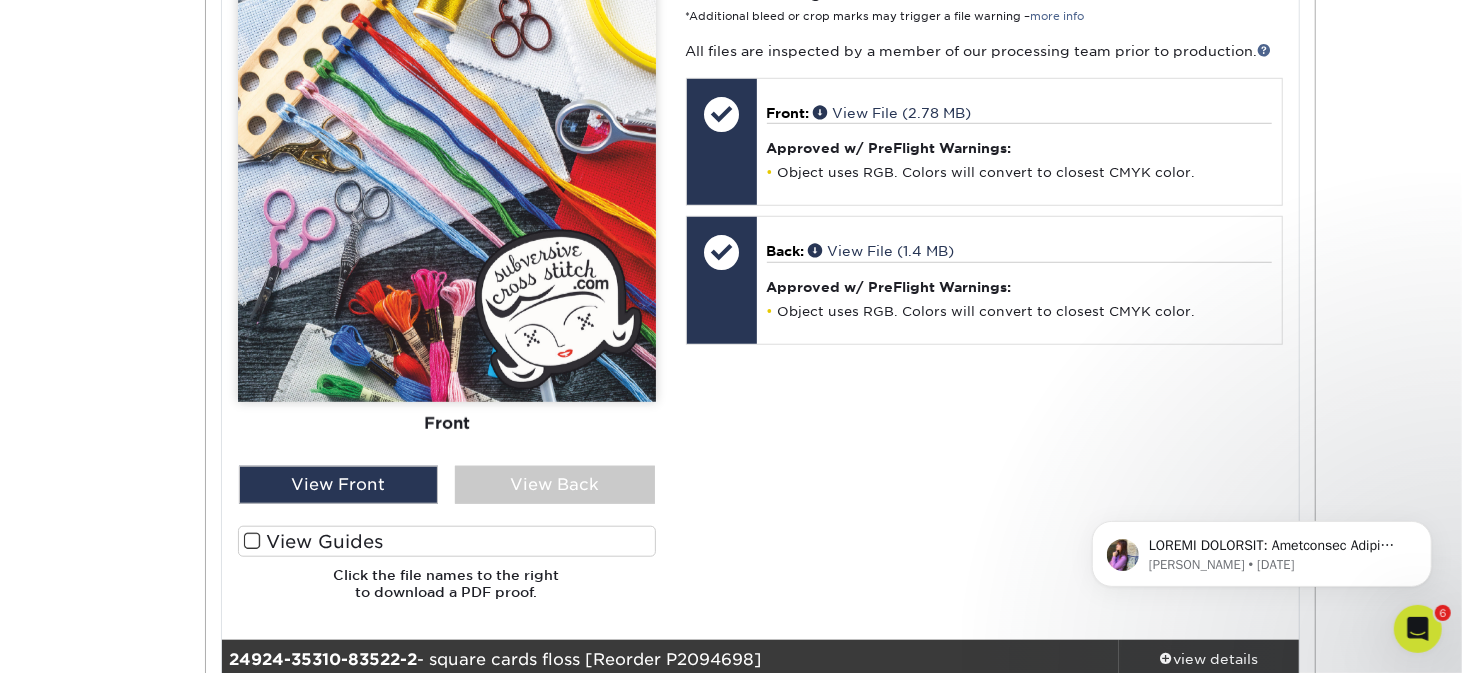 scroll, scrollTop: 1100, scrollLeft: 0, axis: vertical 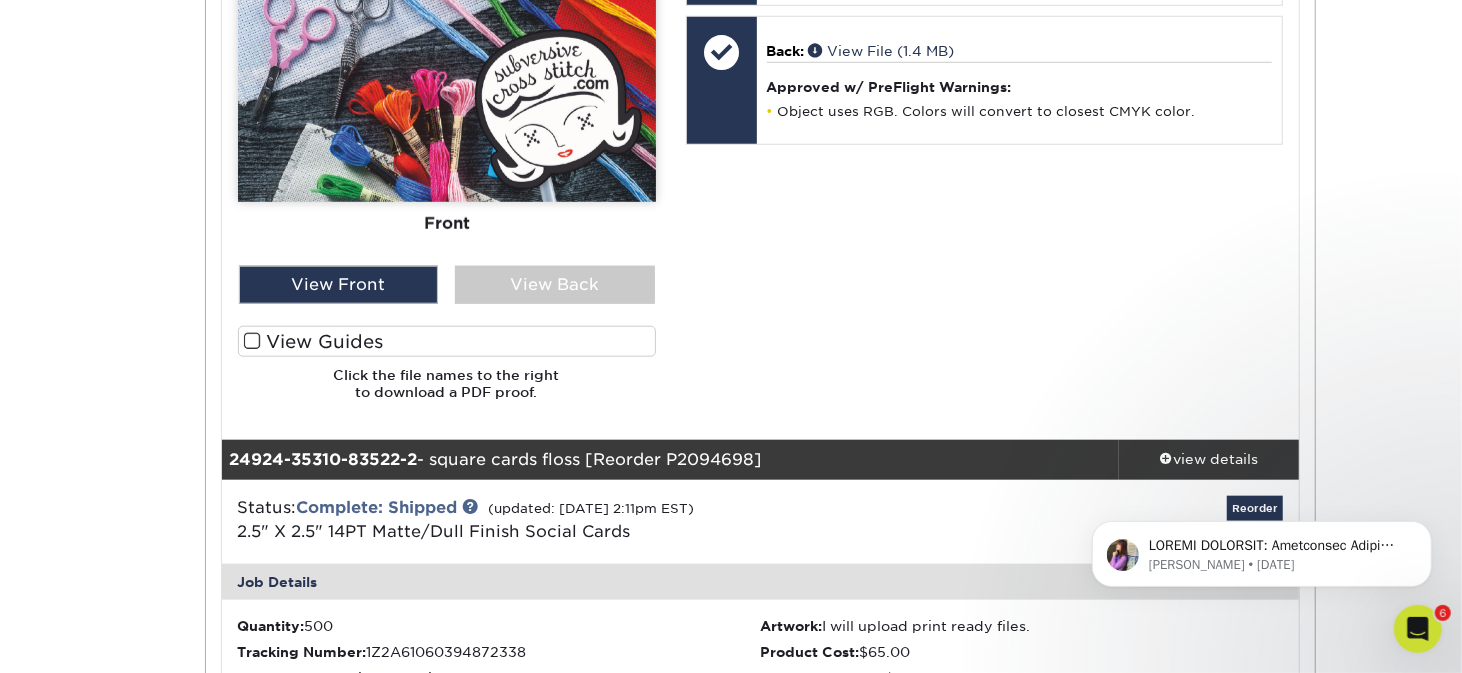 click on "[PERSON_NAME] • [DATE]" at bounding box center (1261, 461) 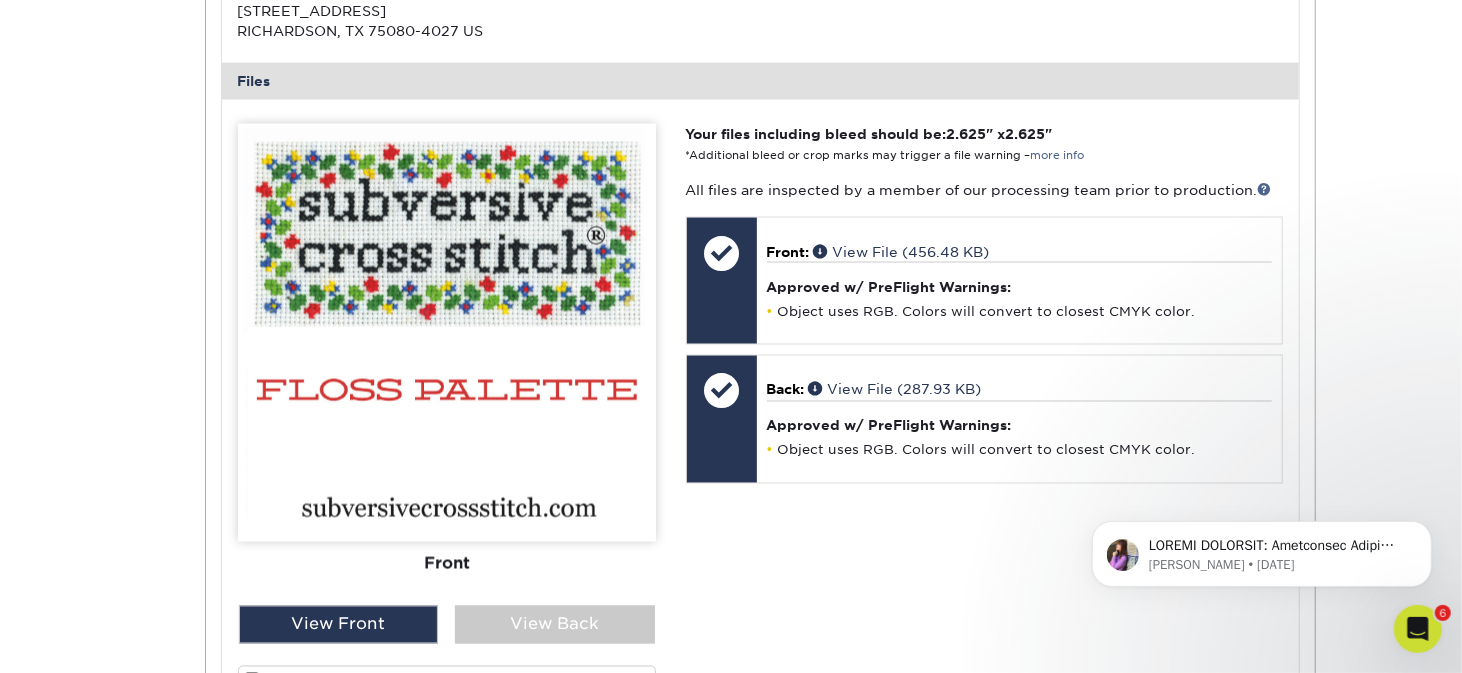 scroll, scrollTop: 2100, scrollLeft: 0, axis: vertical 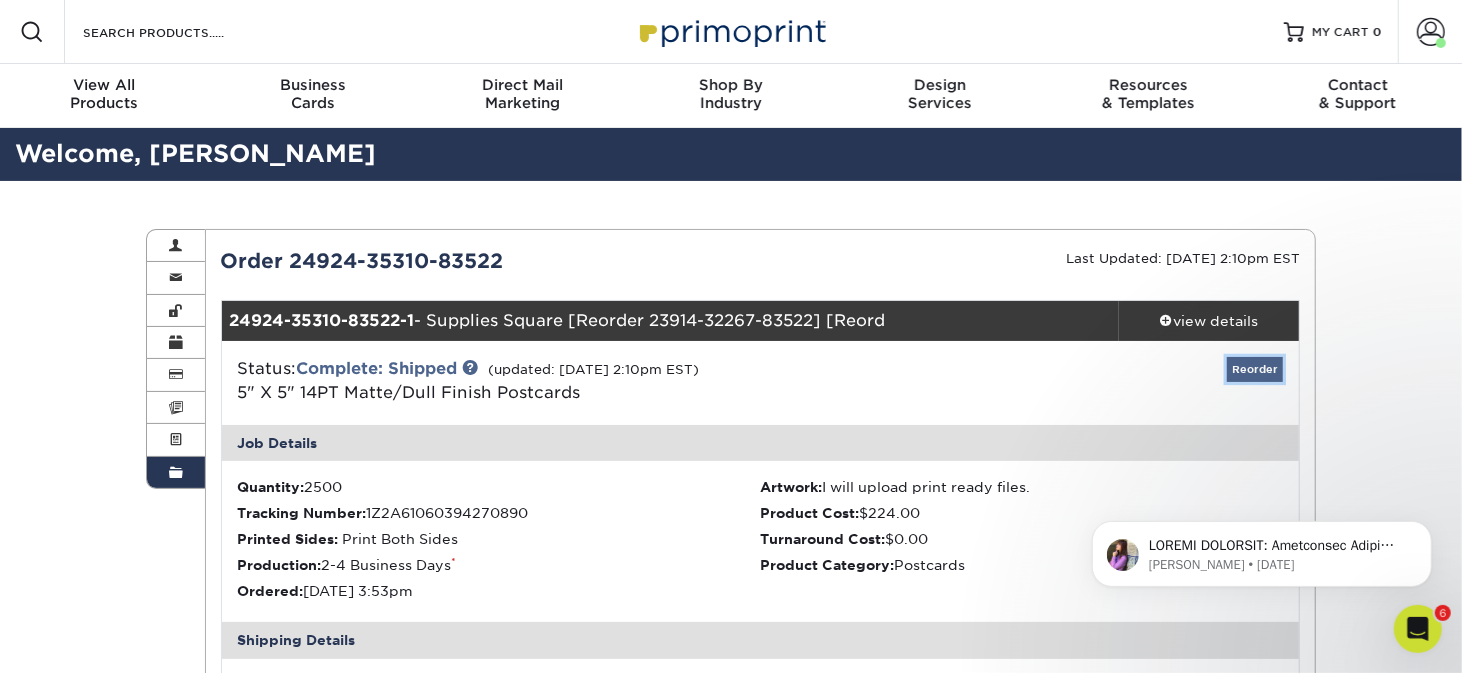 click on "Reorder" at bounding box center [1255, 369] 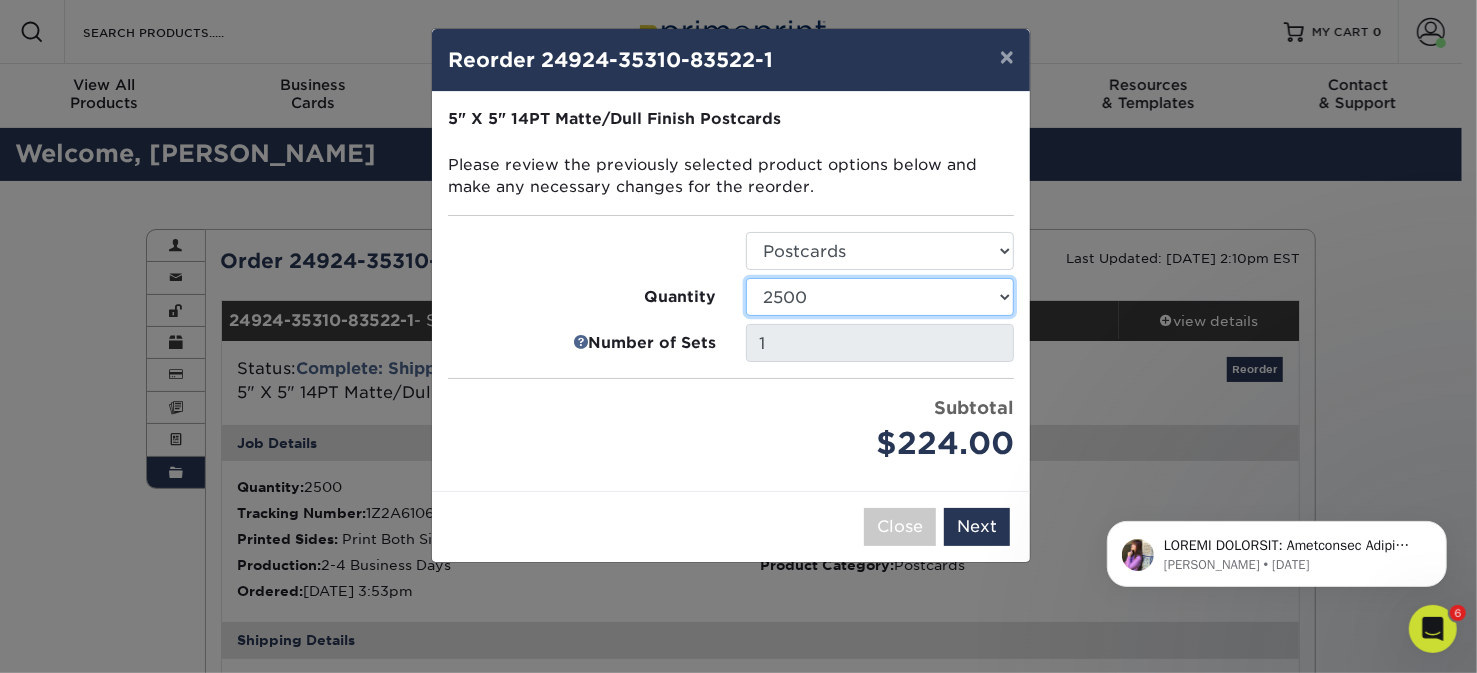 click on "100 250 500 1000 2500 5000 7500 10000 15000 20000 25000" at bounding box center [880, 297] 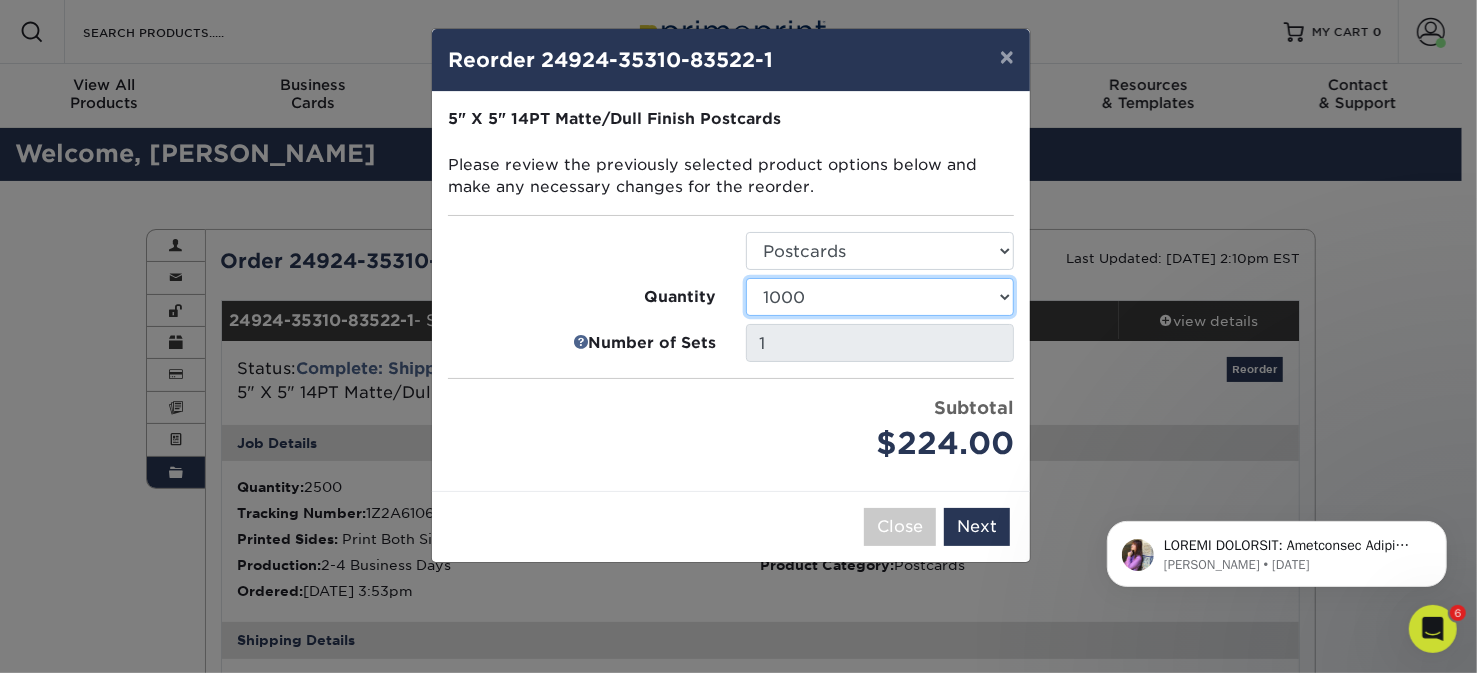 click on "100 250 500 1000 2500 5000 7500 10000 15000 20000 25000" at bounding box center (880, 297) 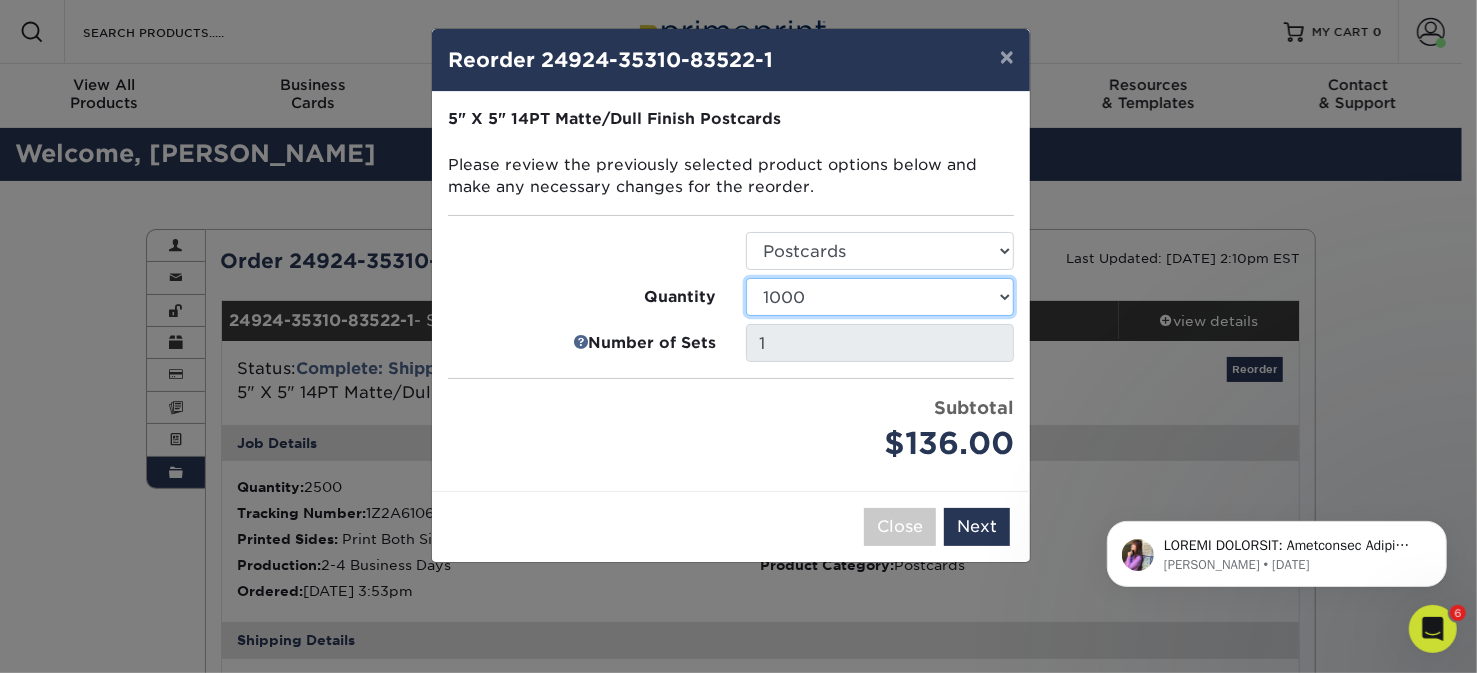 click on "100 250 500 1000 2500 5000 7500 10000 15000 20000 25000" at bounding box center [880, 297] 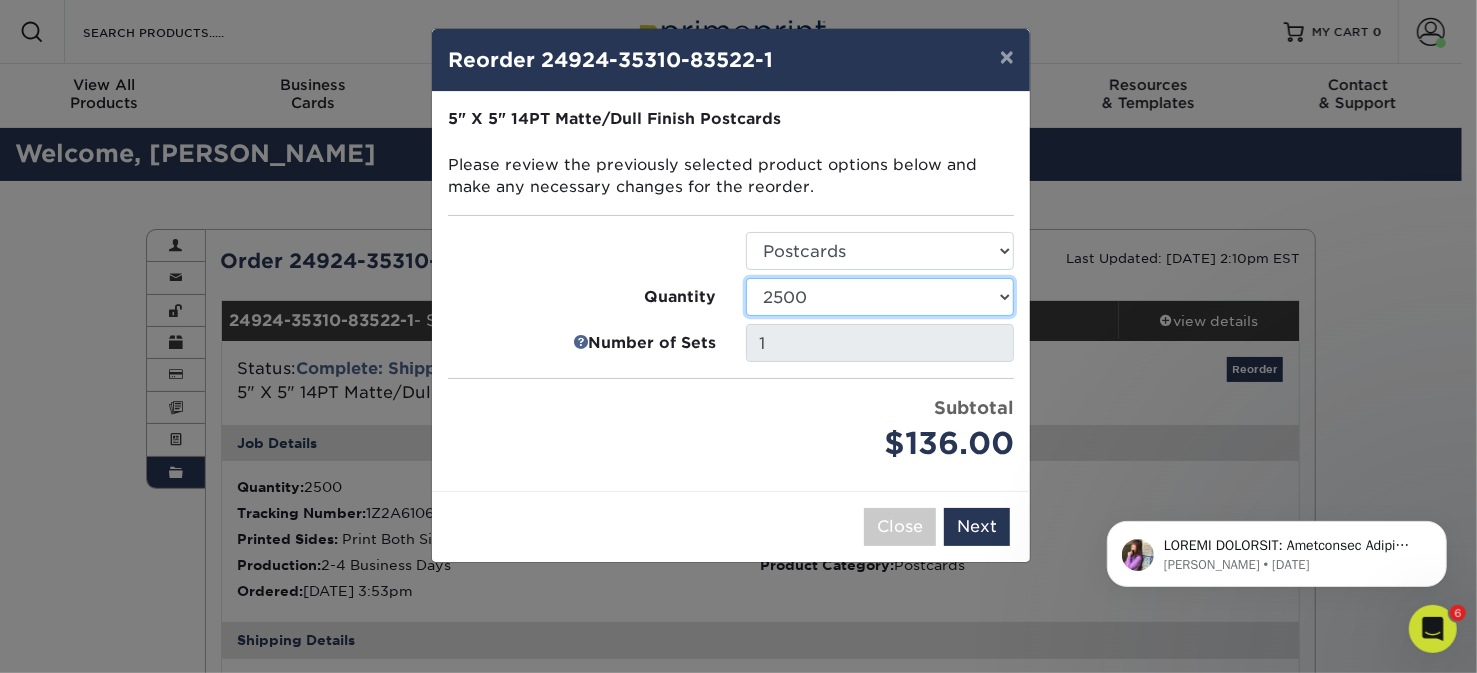 click on "100 250 500 1000 2500 5000 7500 10000 15000 20000 25000" at bounding box center [880, 297] 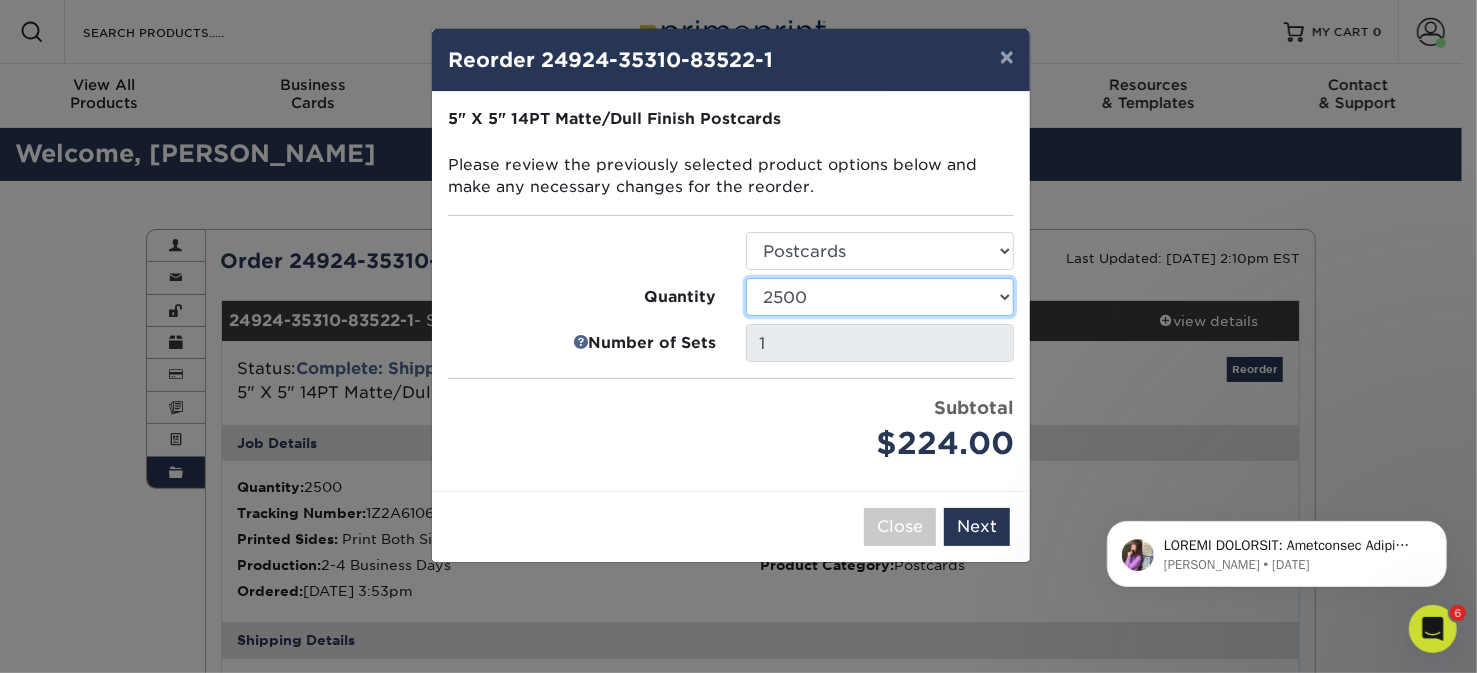 click on "100 250 500 1000 2500 5000 7500 10000 15000 20000 25000" at bounding box center [880, 297] 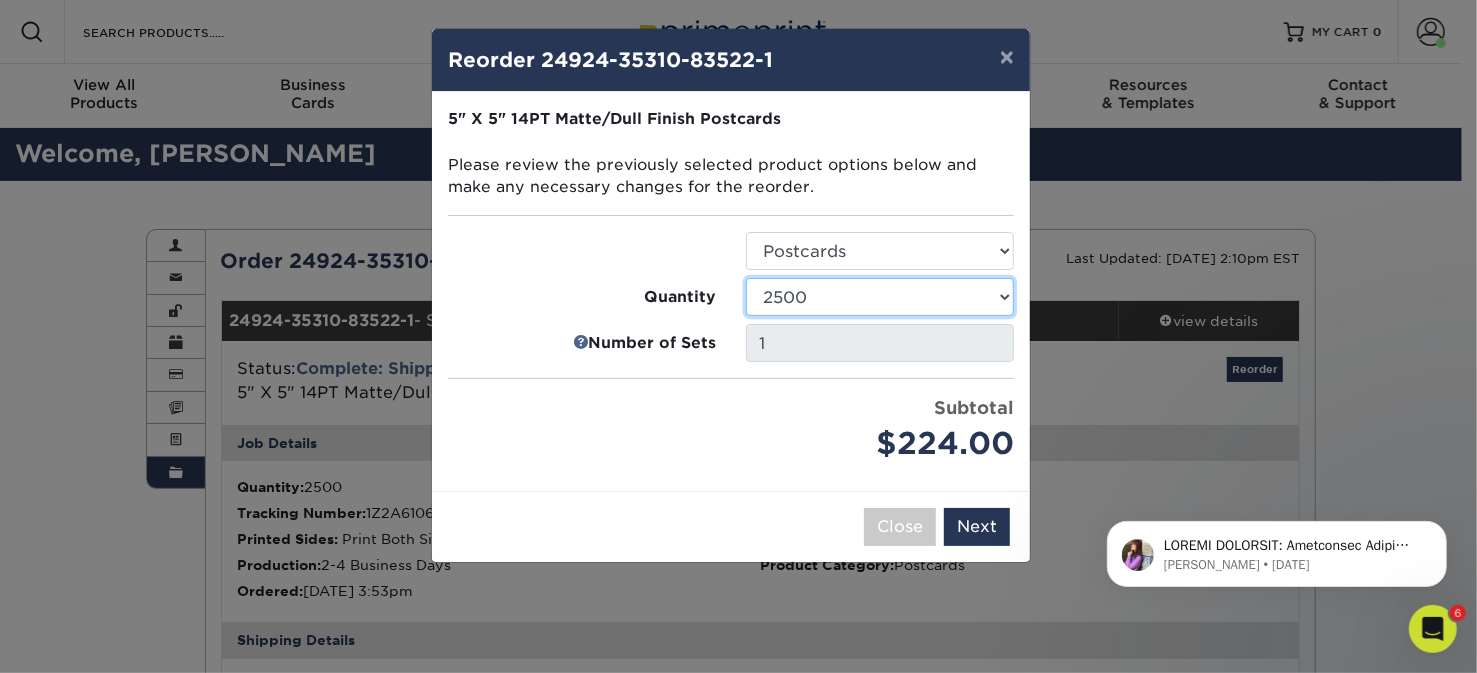 select on "52e3d710-0e8f-4d4d-8560-7d4d8655be69" 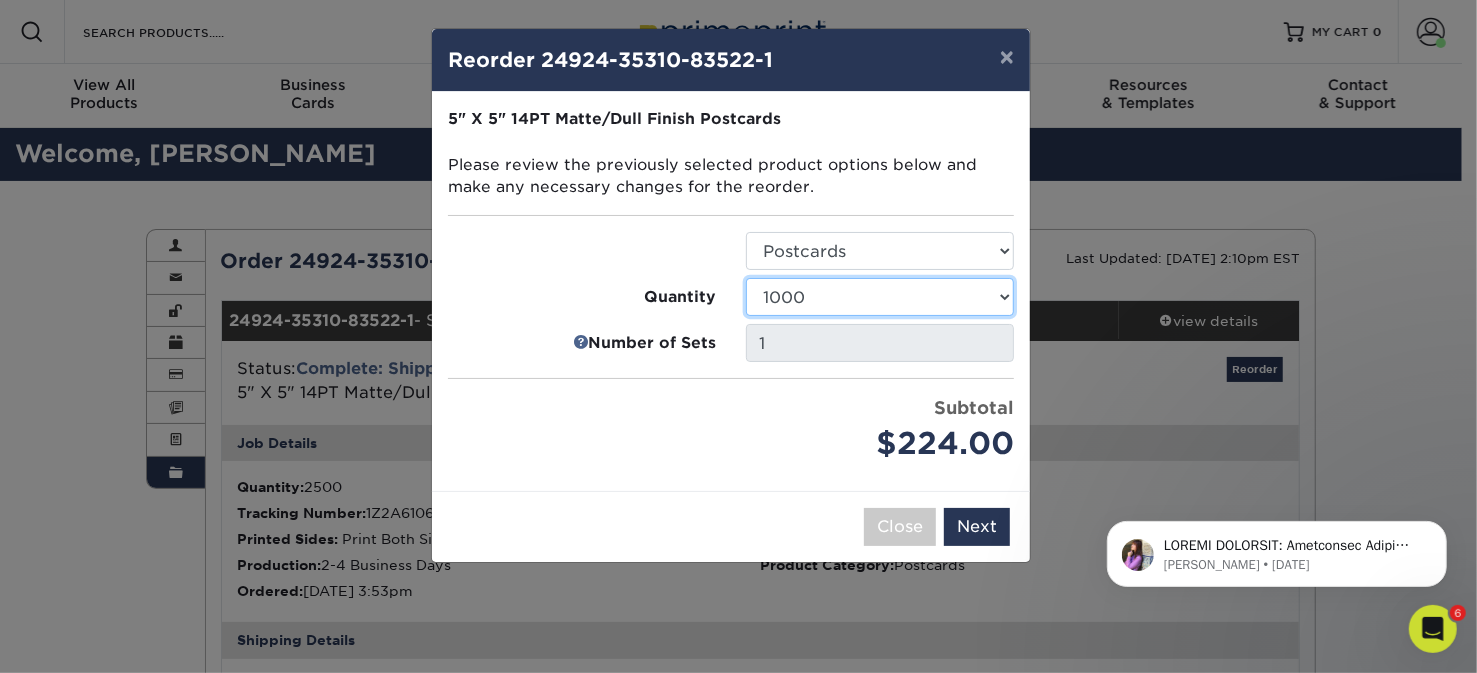 click on "100 250 500 1000 2500 5000 7500 10000 15000 20000 25000" at bounding box center (880, 297) 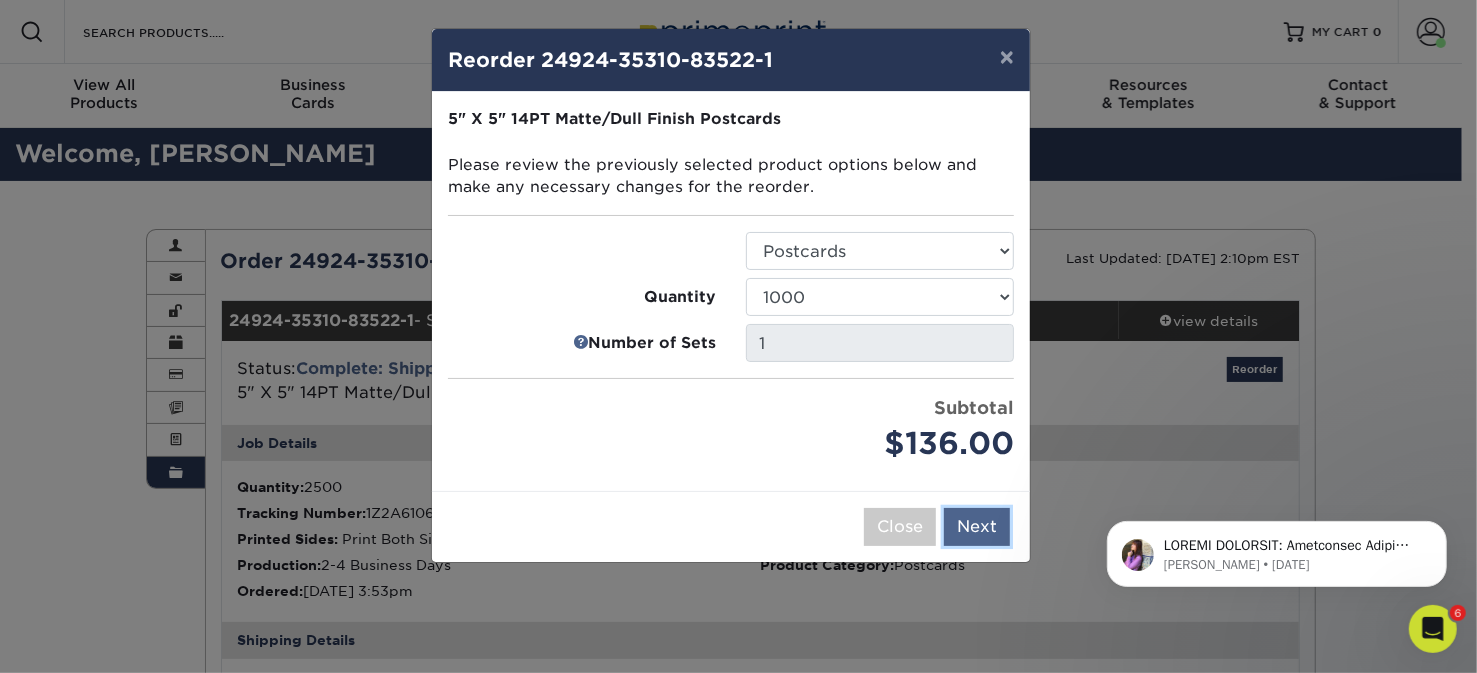 click on "Next" at bounding box center (977, 527) 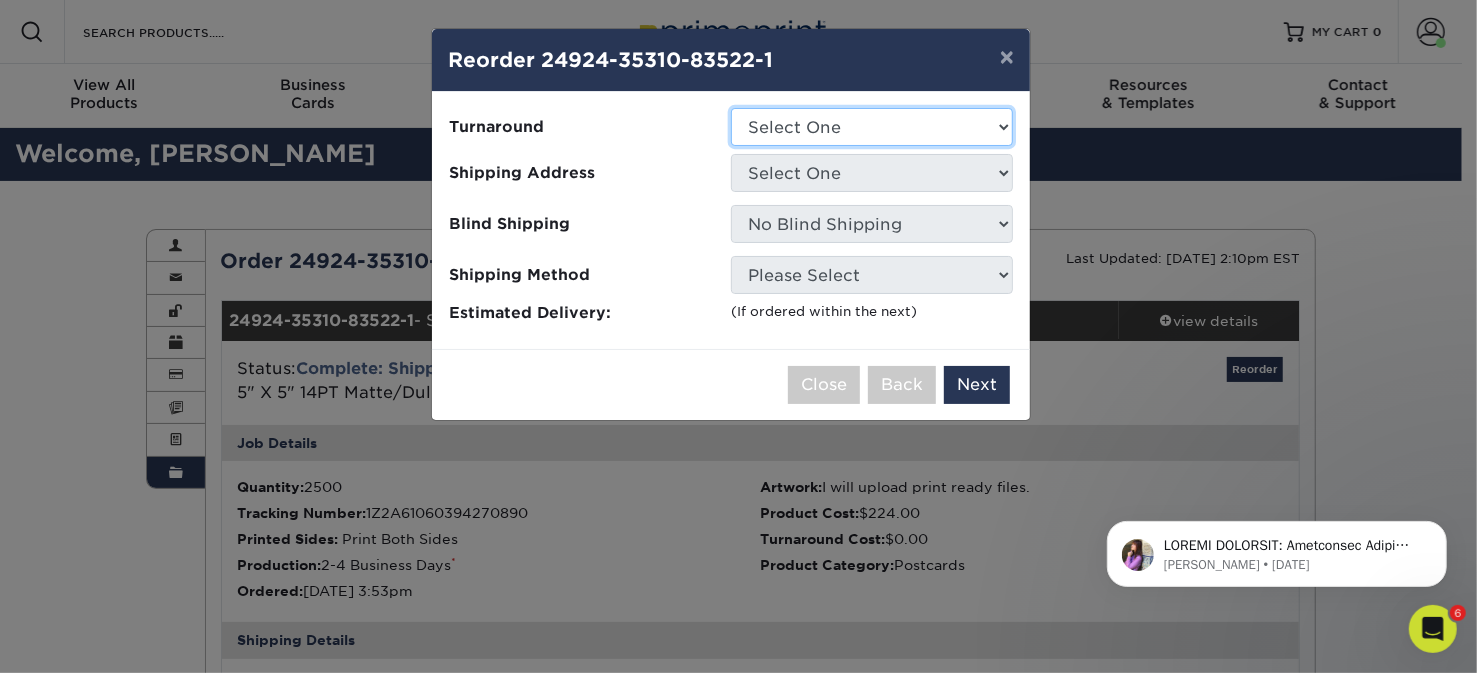 click on "Select One 2-4 Business Days 2 Day Next Business Day" at bounding box center (872, 127) 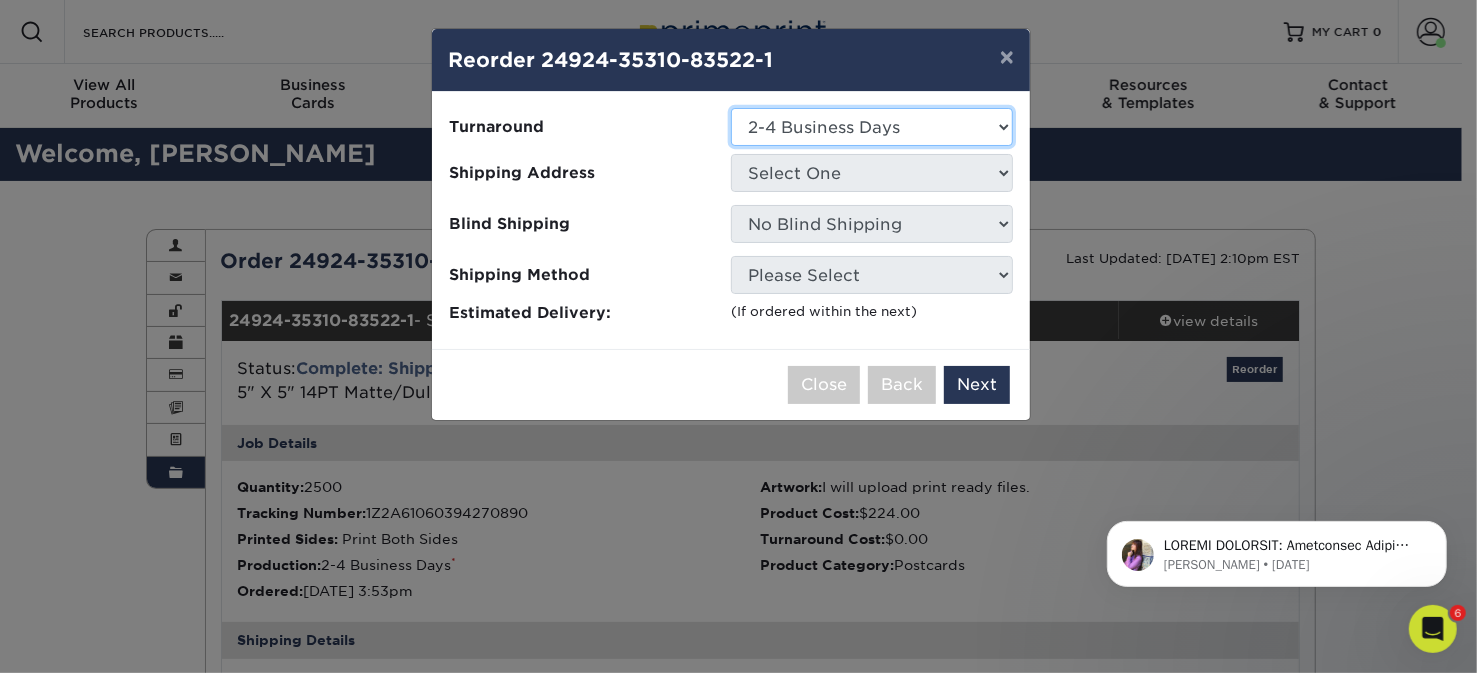 click on "Select One 2-4 Business Days 2 Day Next Business Day" at bounding box center [872, 127] 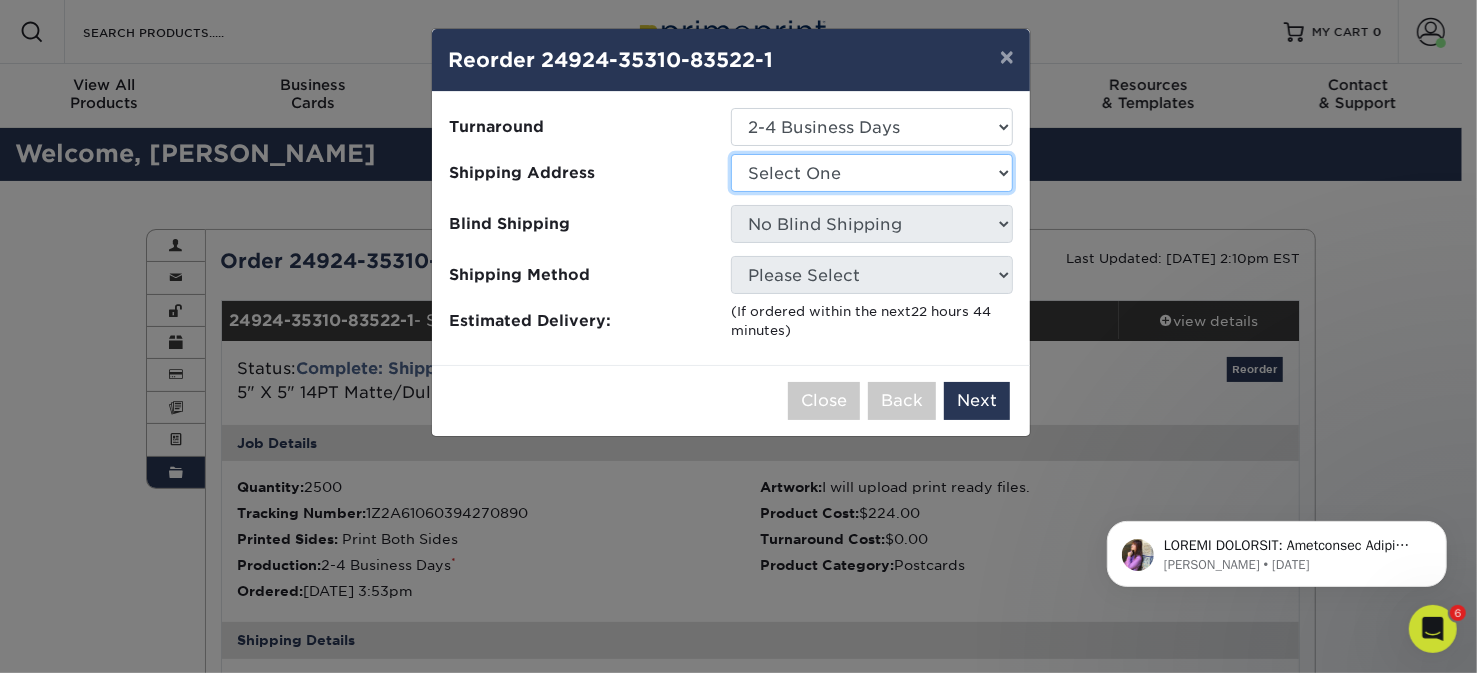 click on "Select One
KWCB postcard" at bounding box center (872, 173) 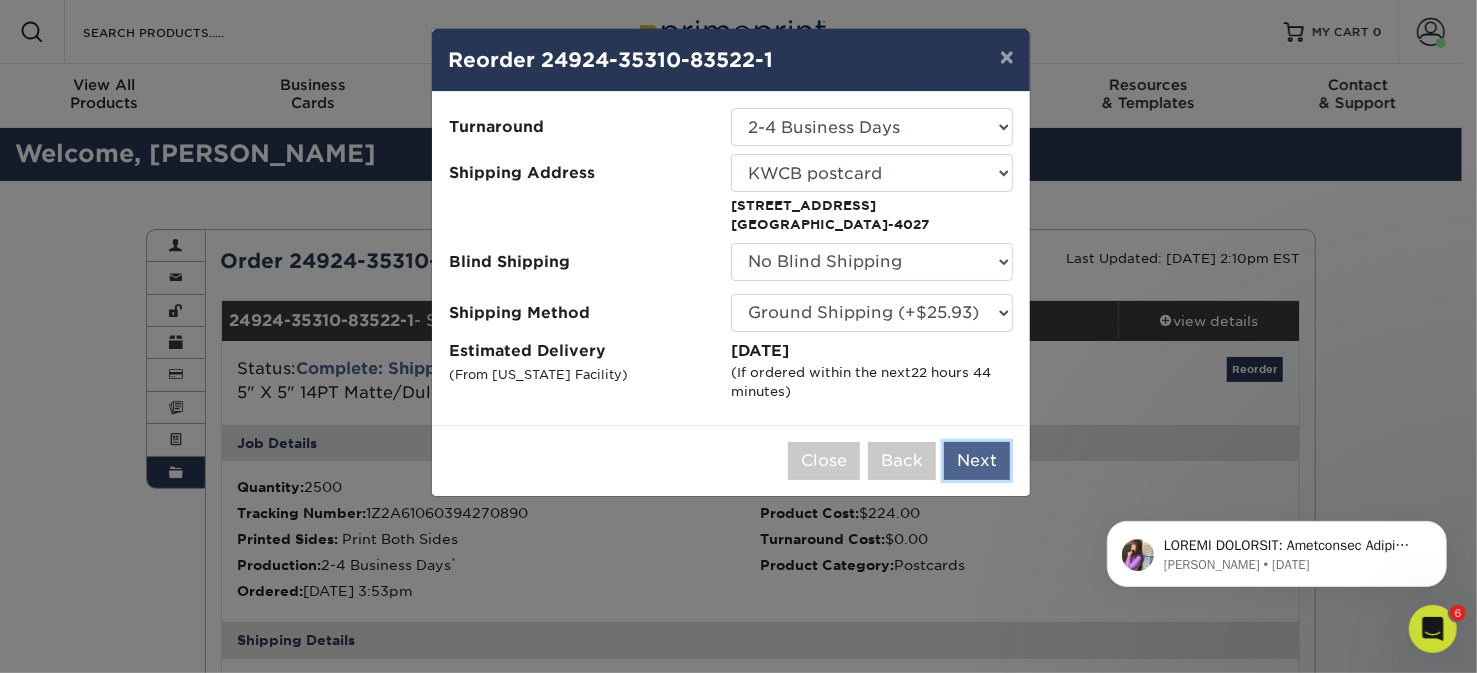 click on "Next" at bounding box center [977, 461] 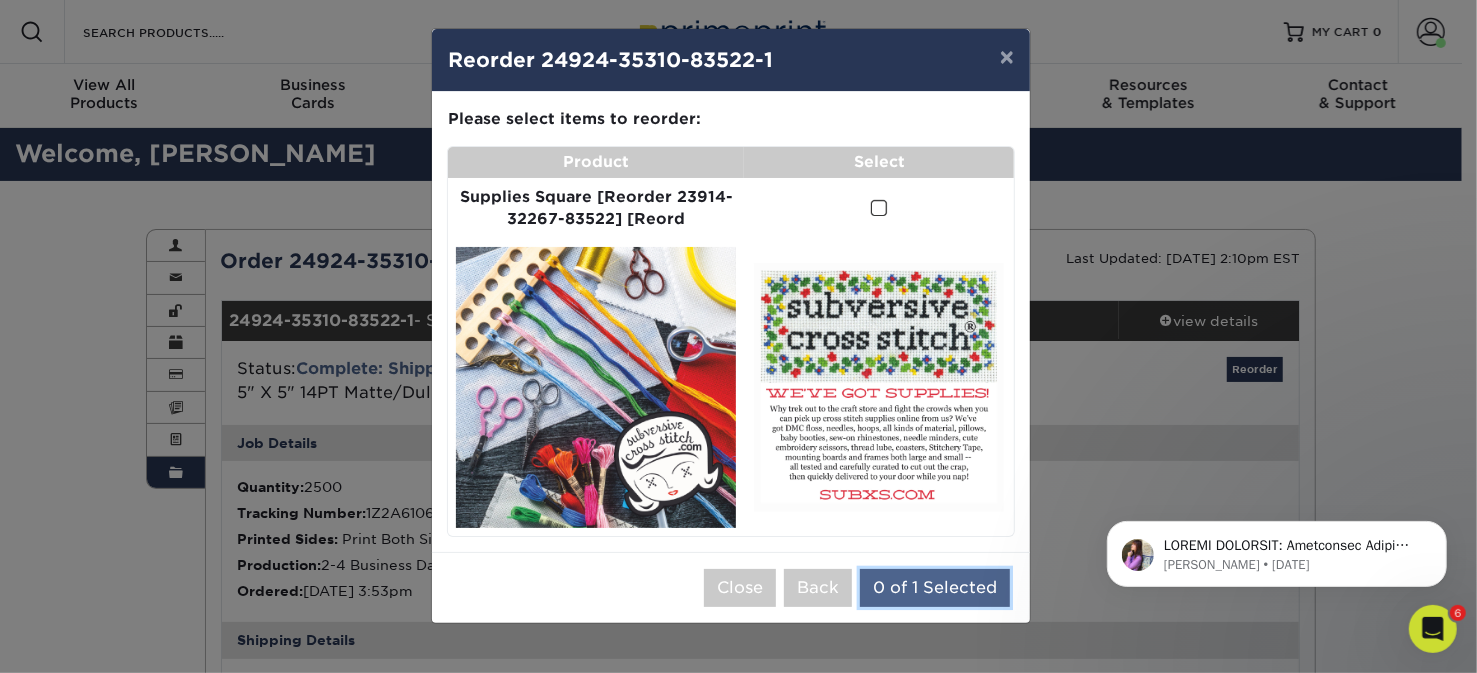 click on "0 of 1 Selected" at bounding box center (935, 588) 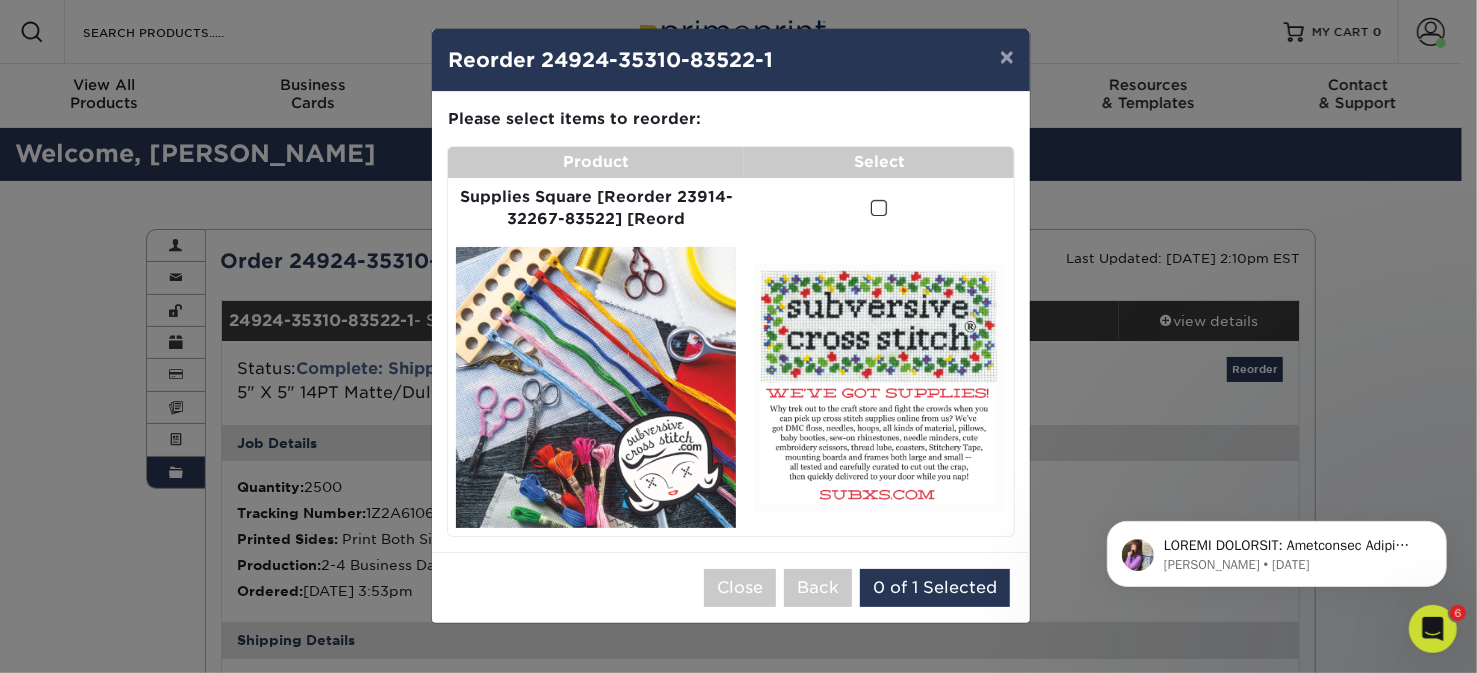 click at bounding box center [879, 208] 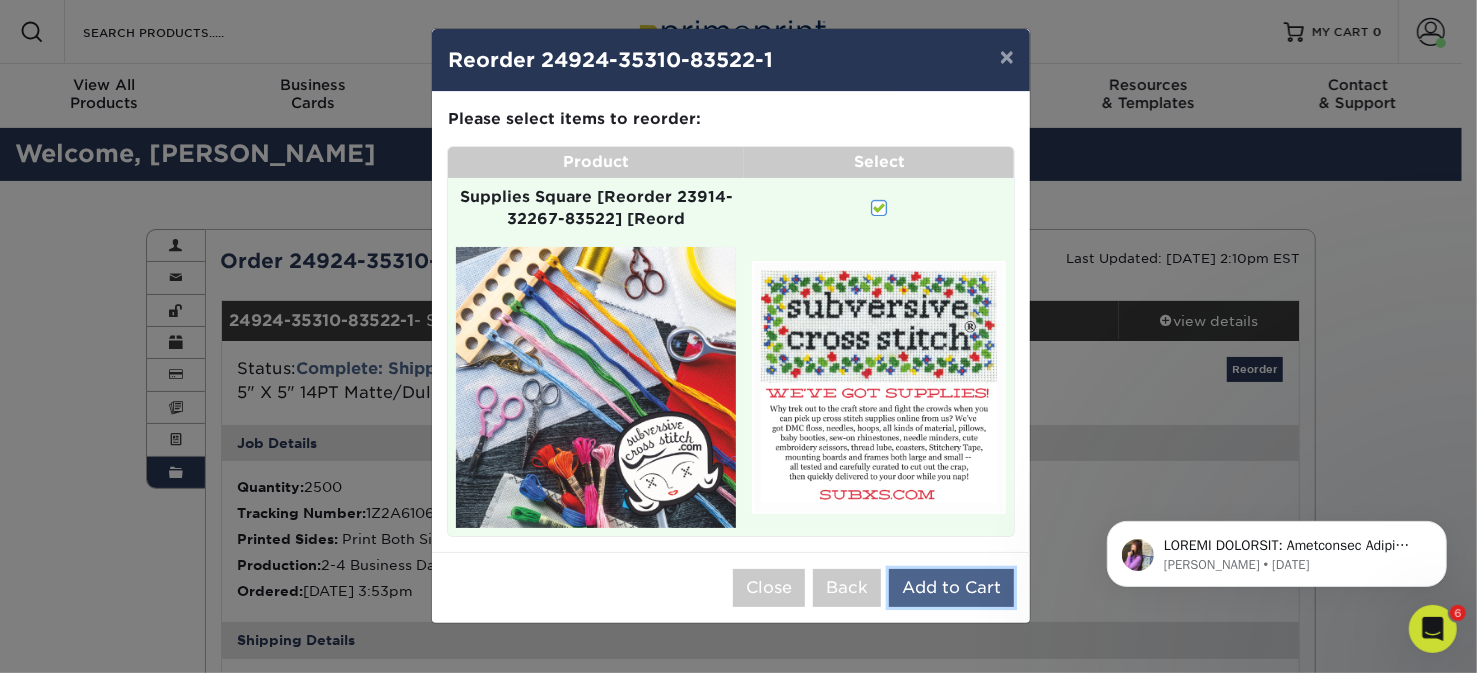 click on "Add to Cart" at bounding box center [951, 588] 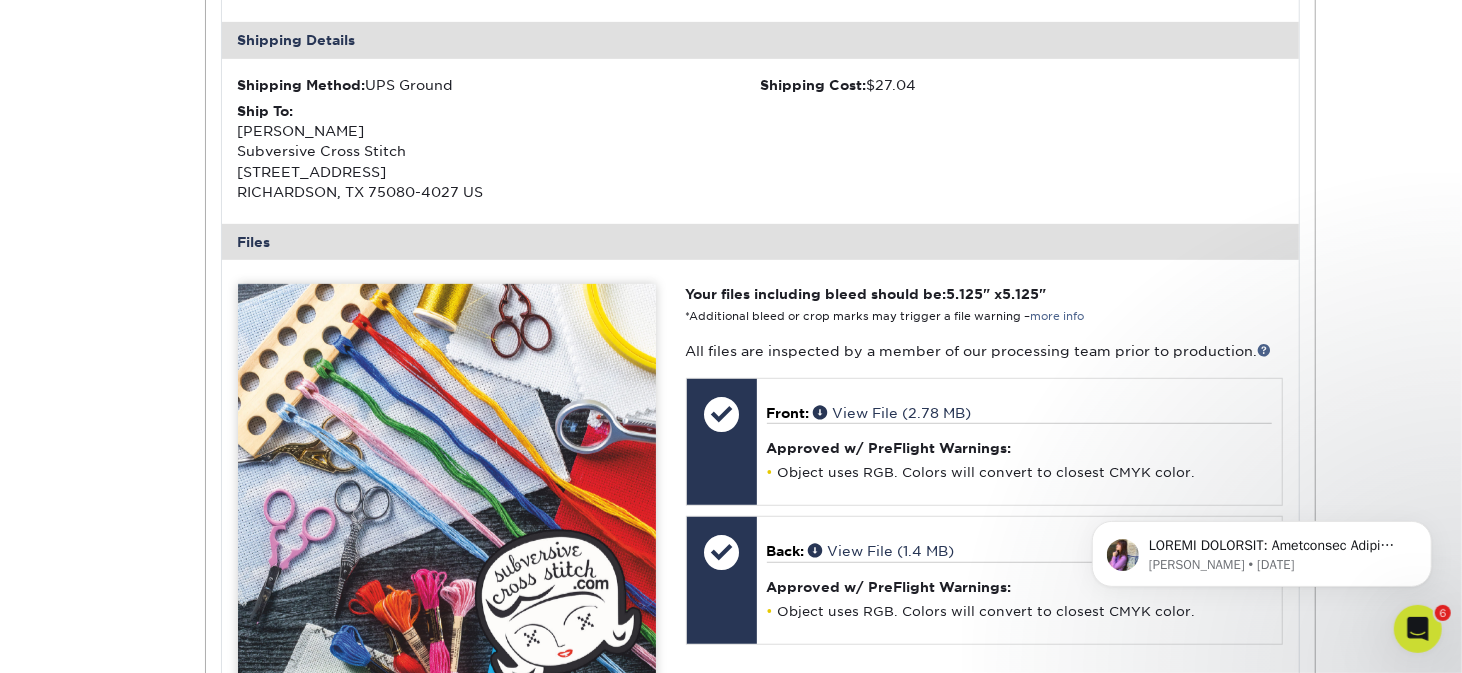 scroll, scrollTop: 0, scrollLeft: 0, axis: both 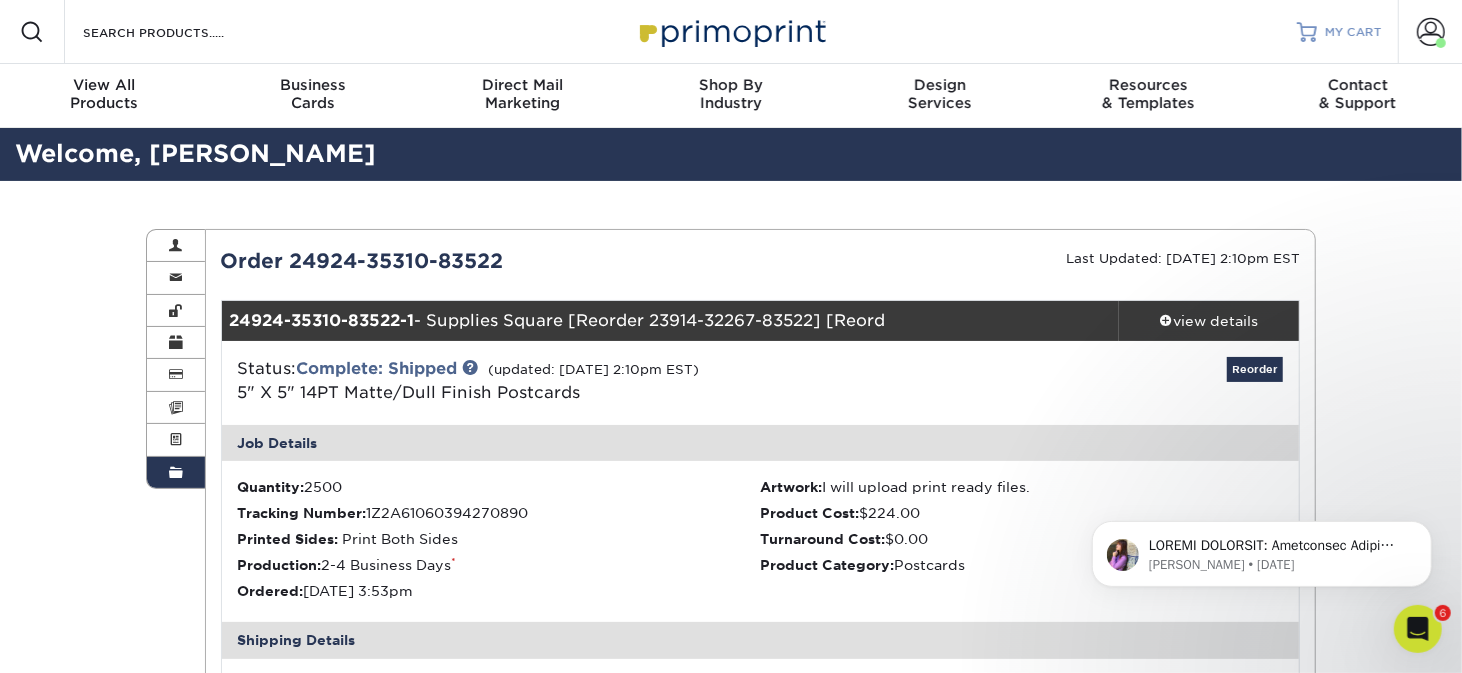 click on "MY CART" at bounding box center [1353, 32] 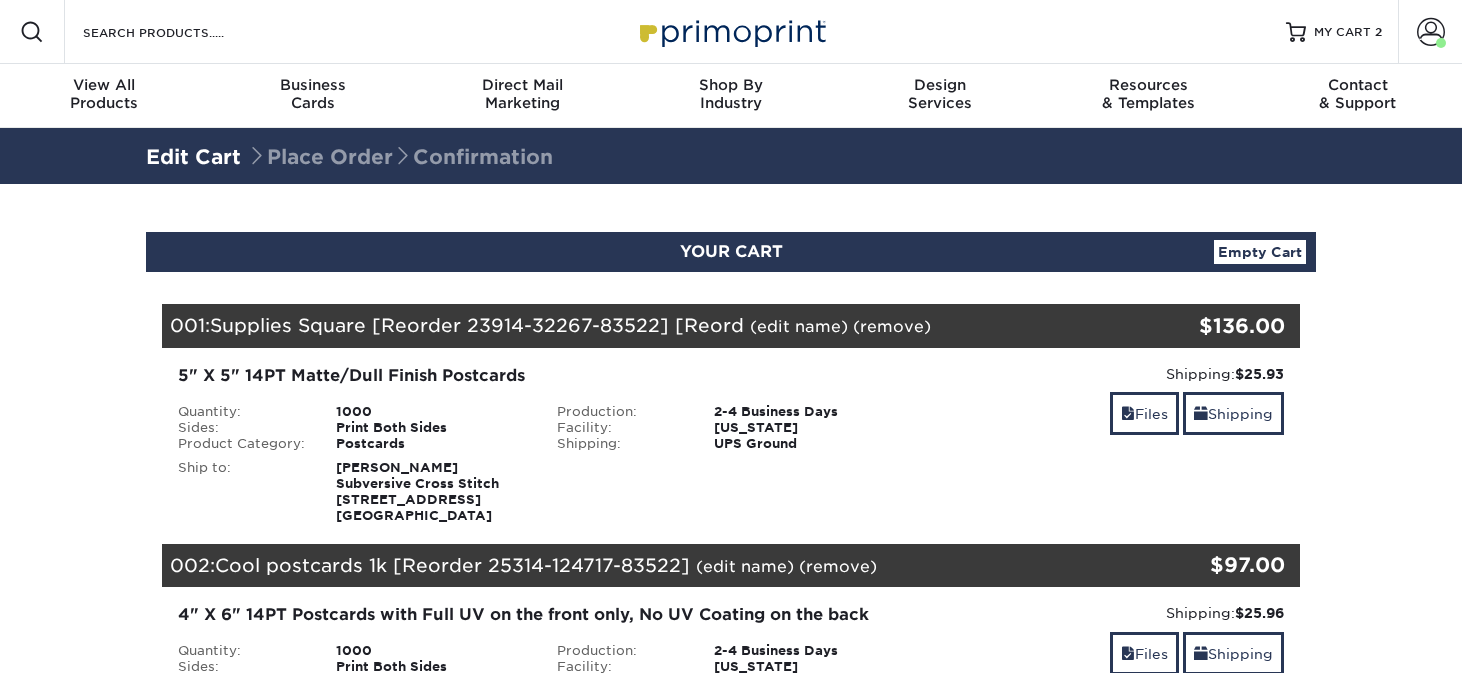 scroll, scrollTop: 0, scrollLeft: 0, axis: both 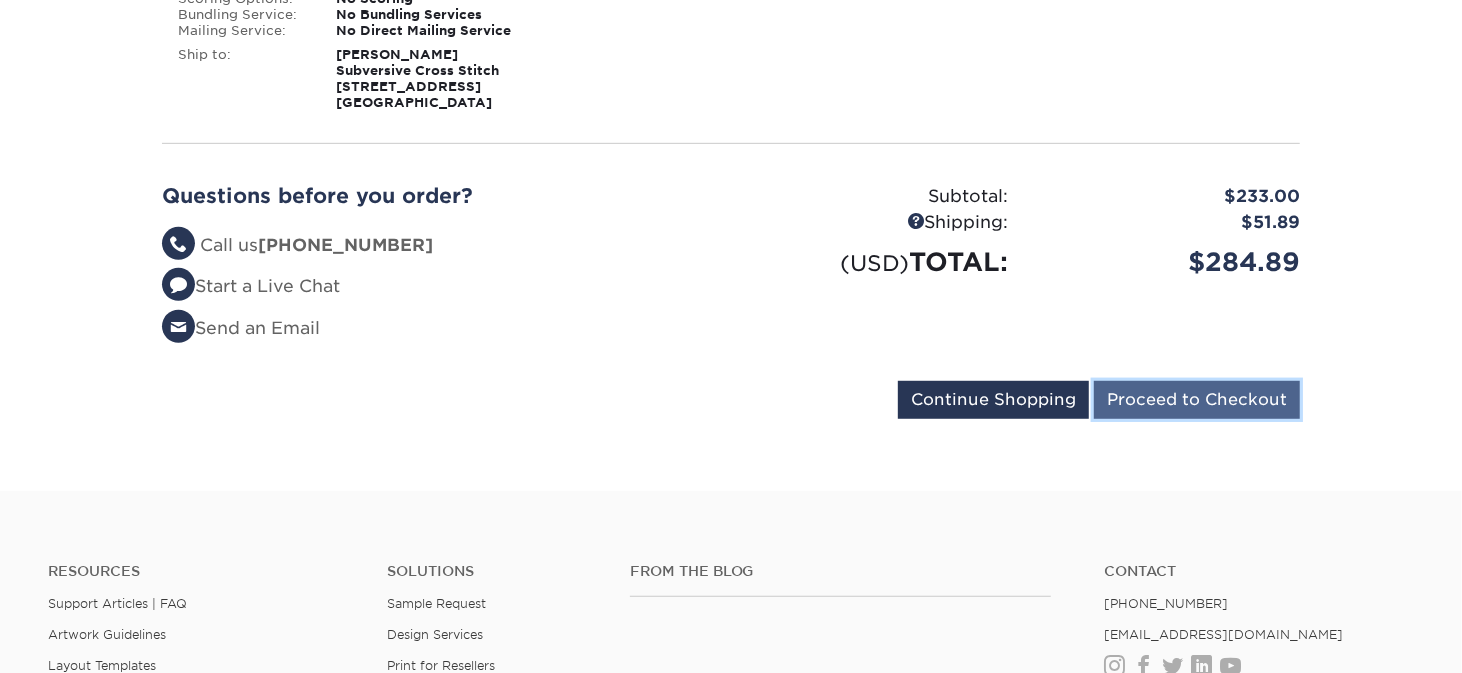 click on "Proceed to Checkout" at bounding box center (1197, 400) 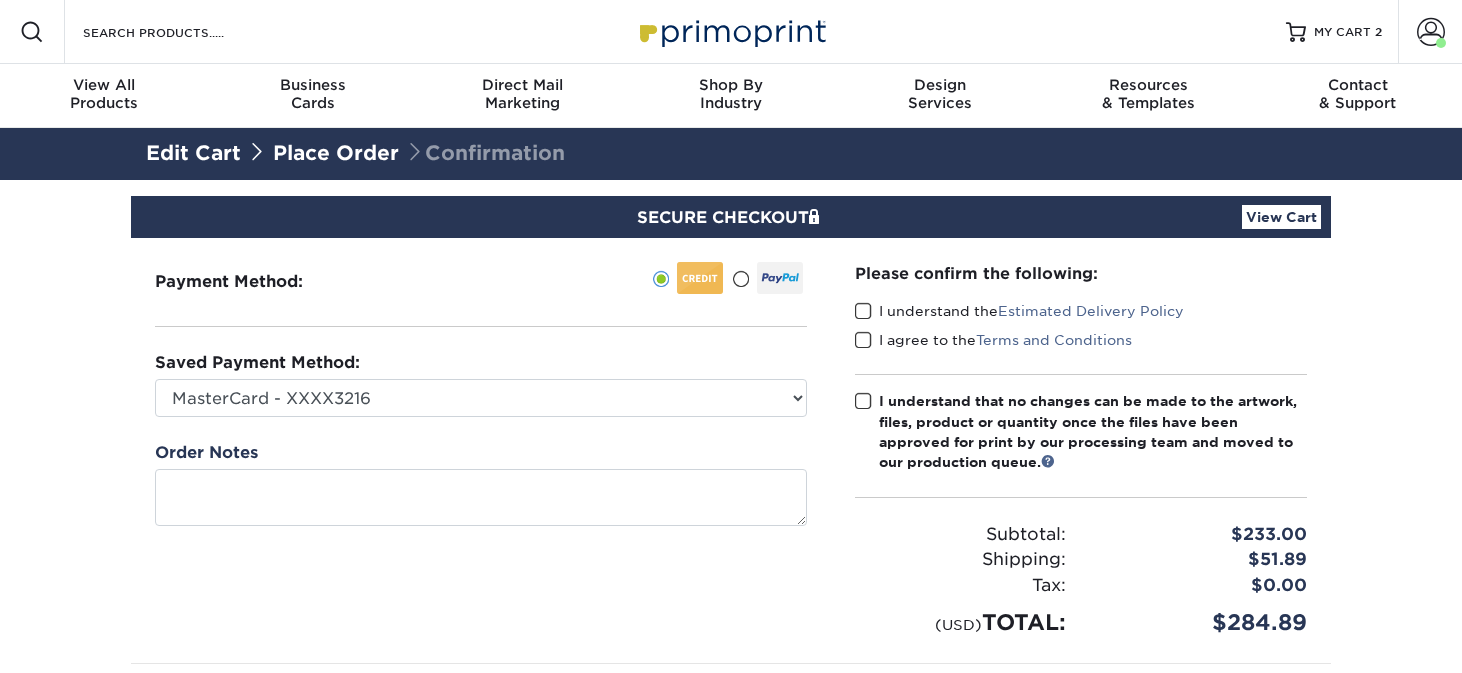 scroll, scrollTop: 0, scrollLeft: 0, axis: both 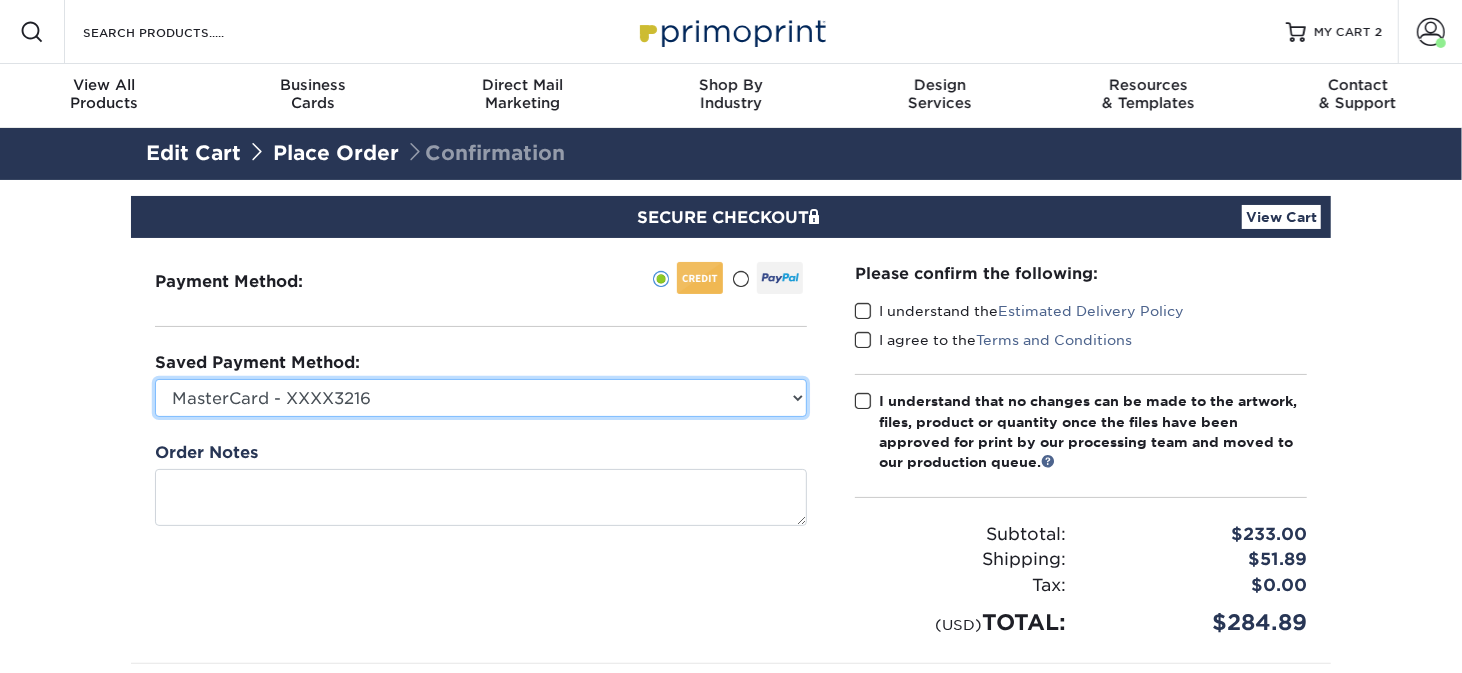 click on "MasterCard - XXXX3216 New Credit Card" at bounding box center [481, 398] 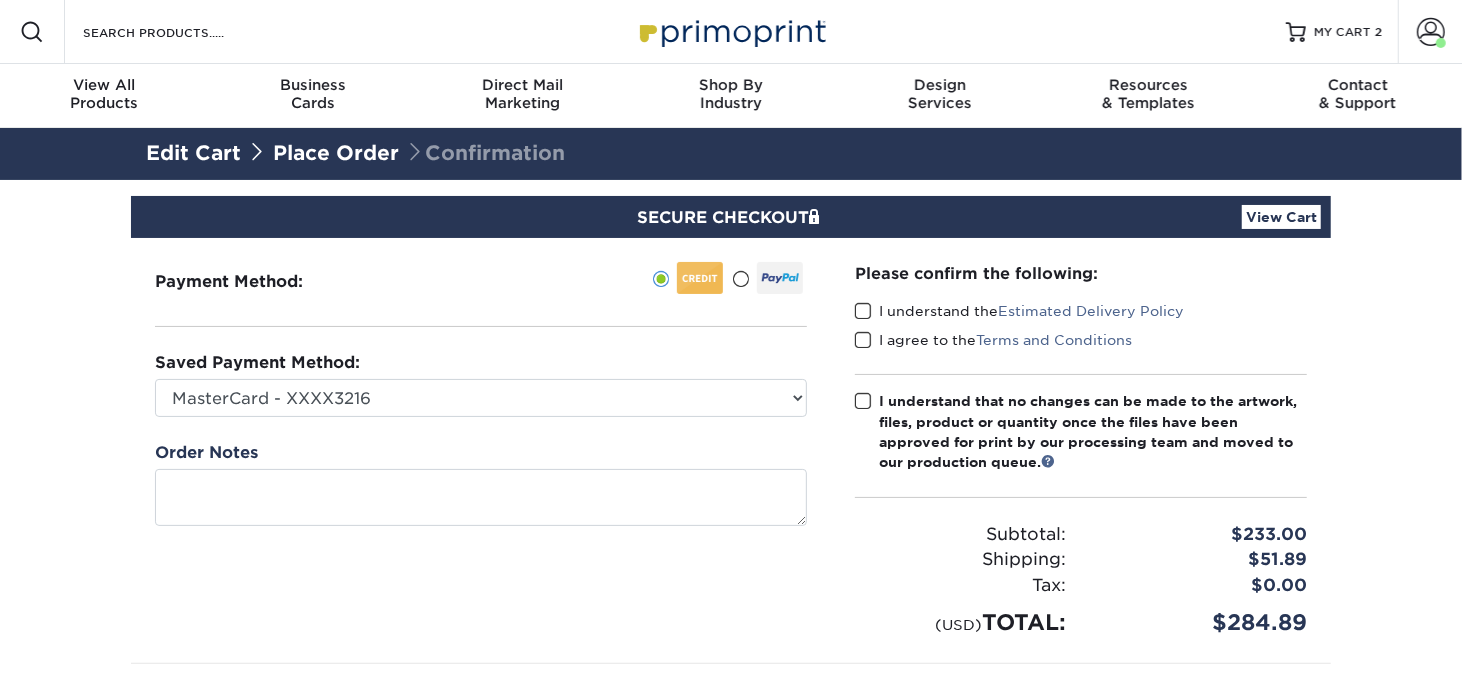 click at bounding box center [767, 278] 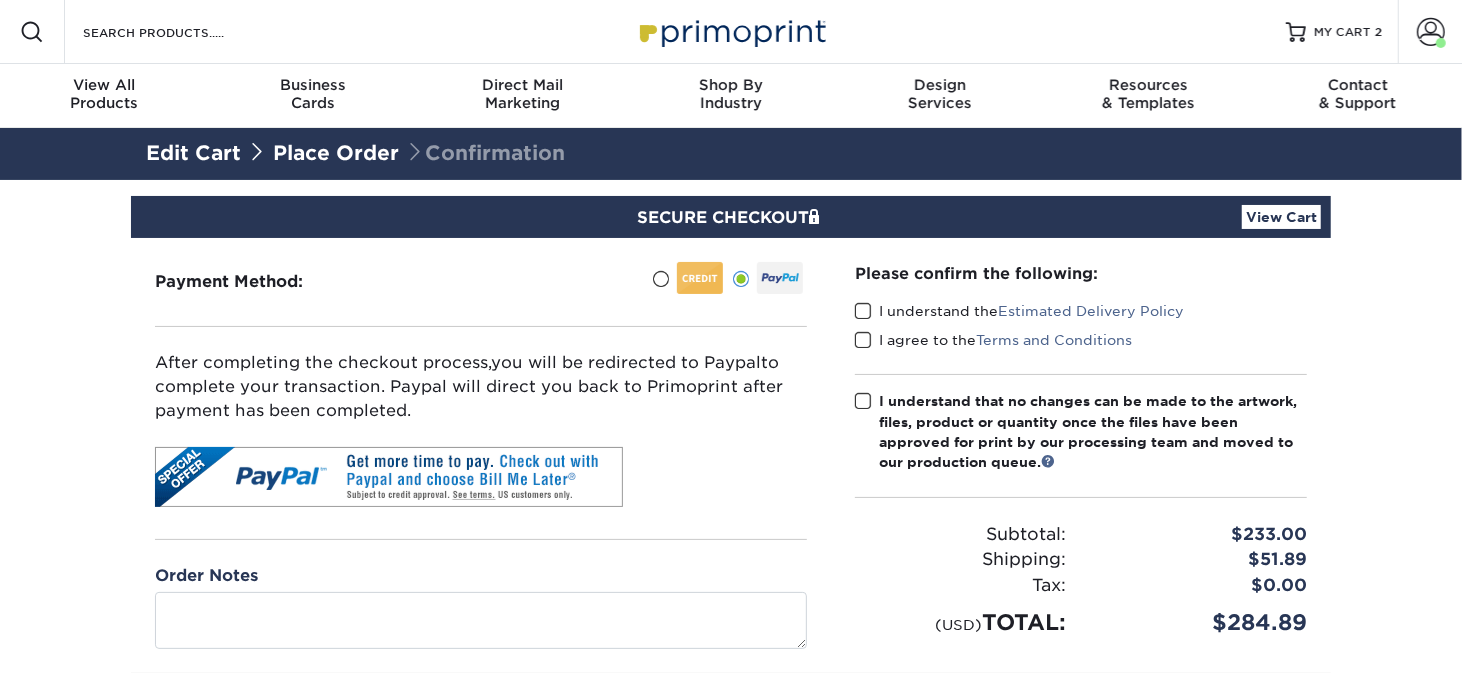 click at bounding box center [863, 311] 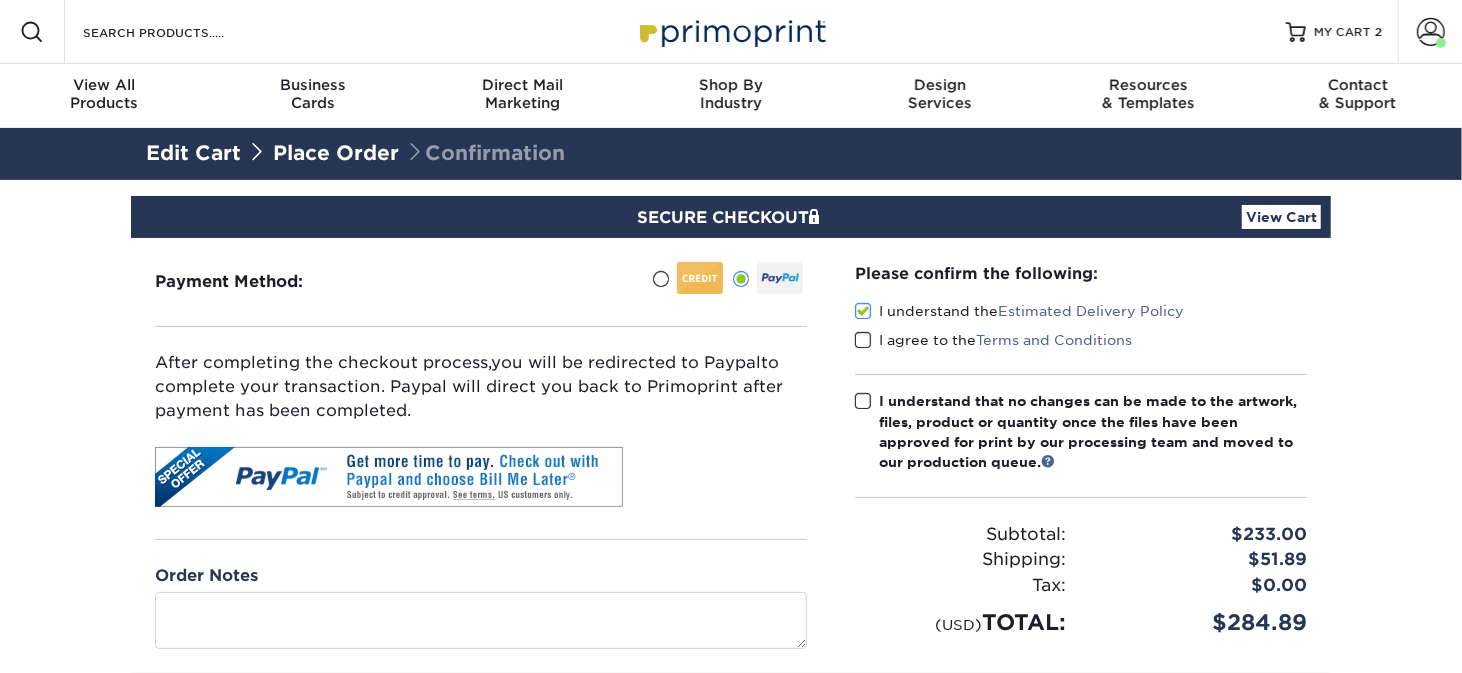 click at bounding box center (863, 340) 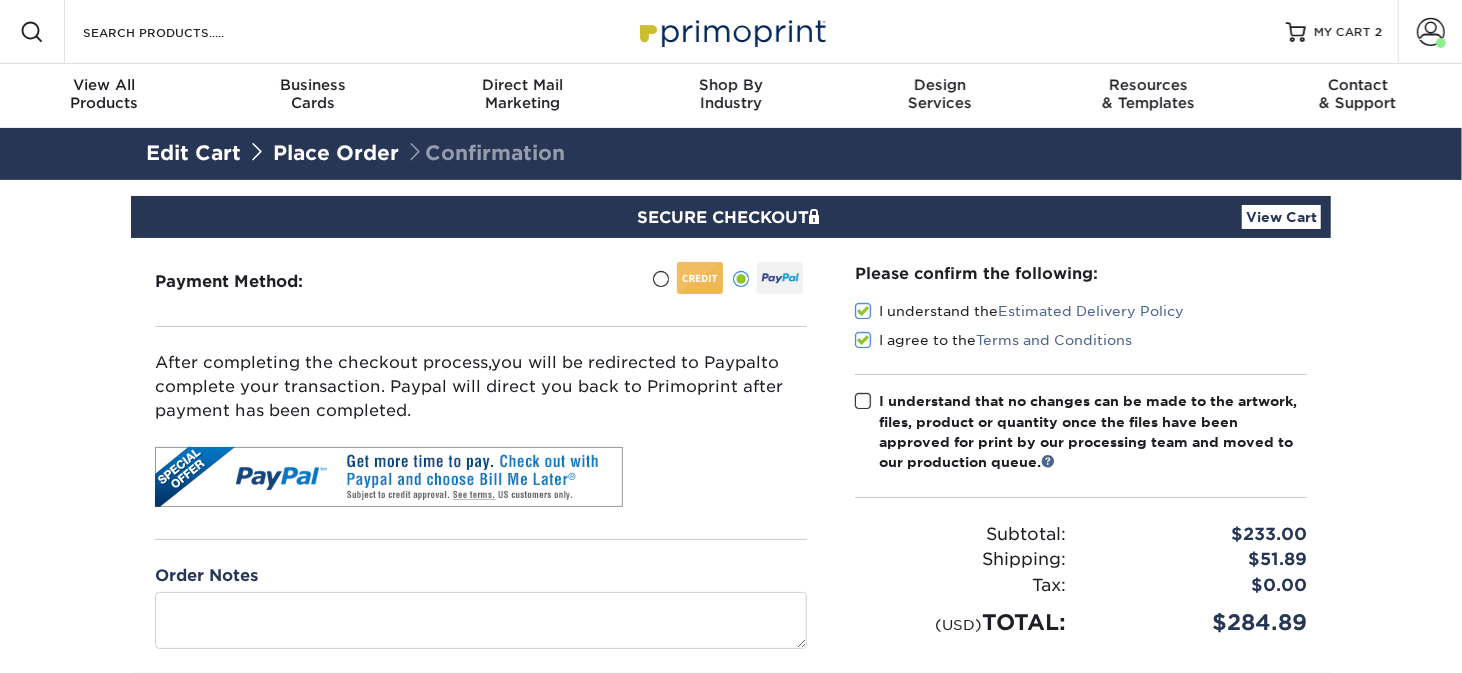 click at bounding box center [863, 401] 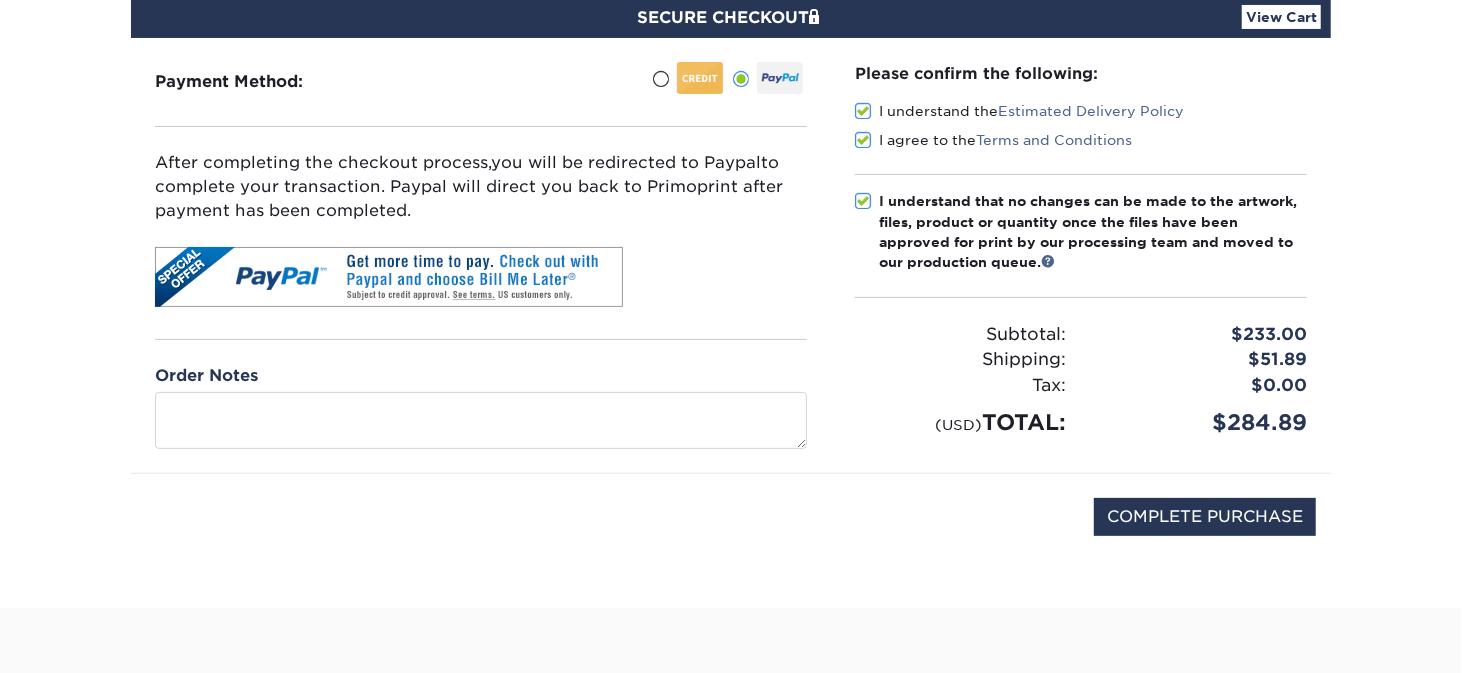 scroll, scrollTop: 300, scrollLeft: 0, axis: vertical 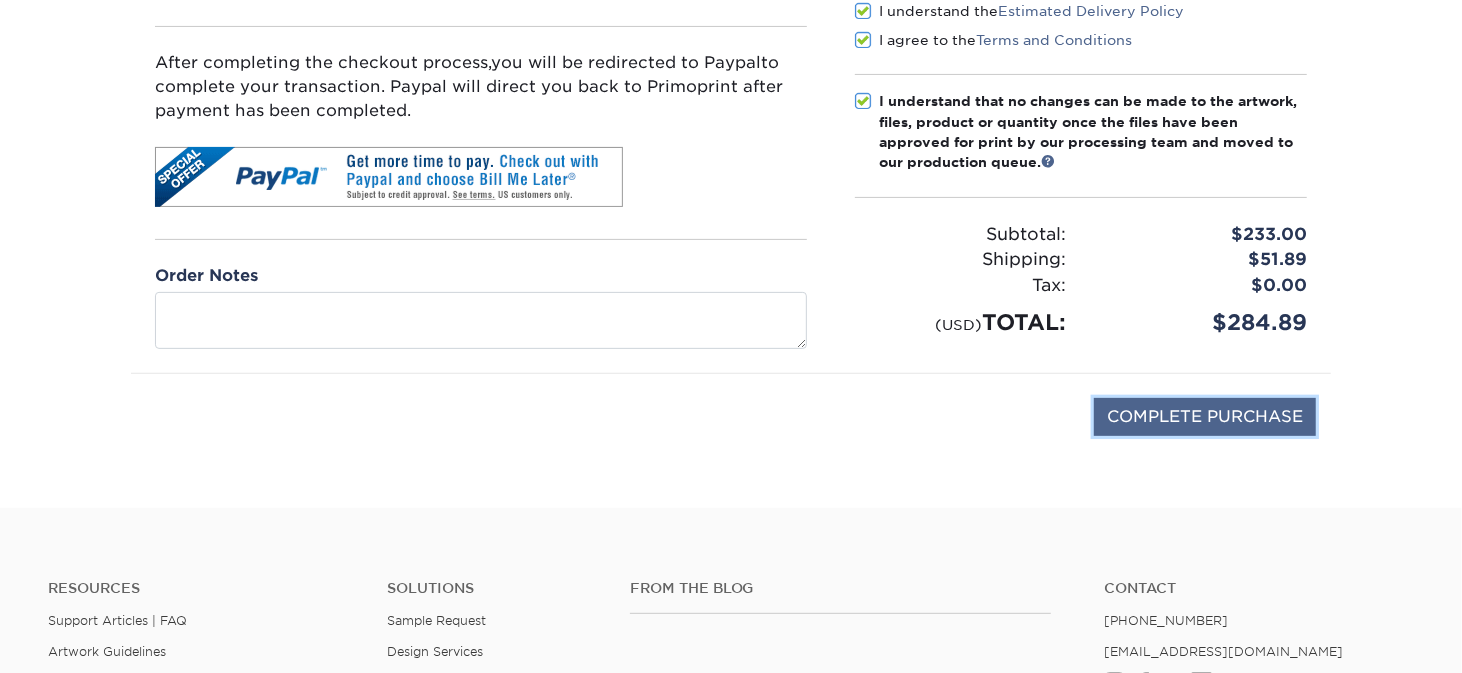 click on "COMPLETE PURCHASE" at bounding box center (1205, 417) 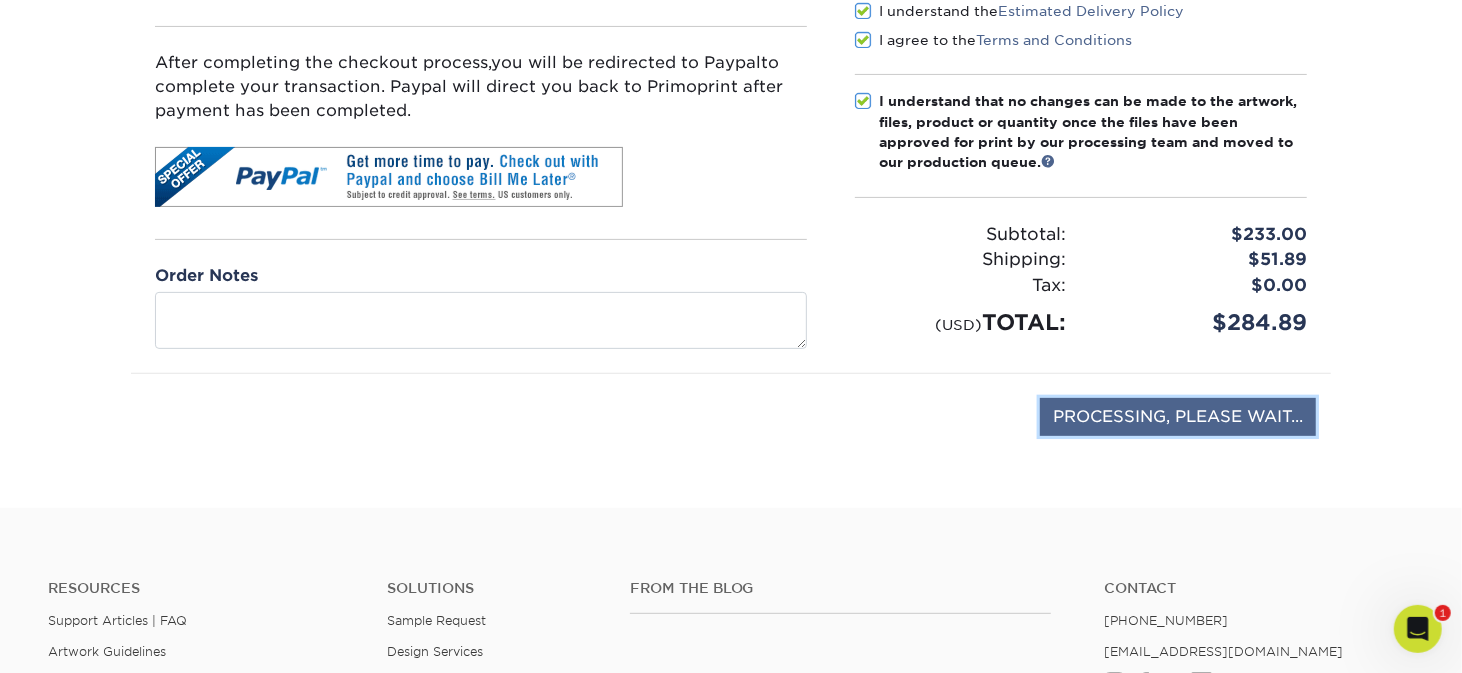 scroll, scrollTop: 0, scrollLeft: 0, axis: both 